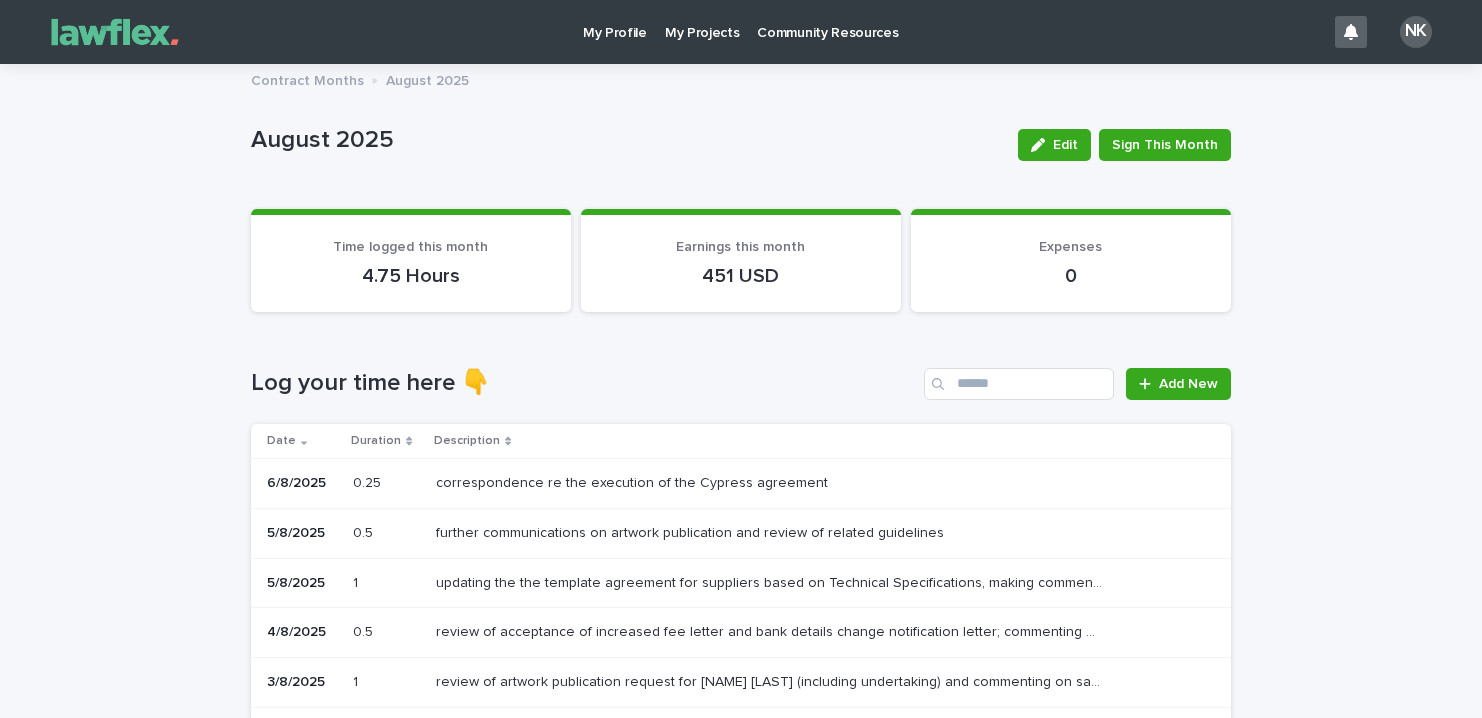 scroll, scrollTop: 0, scrollLeft: 0, axis: both 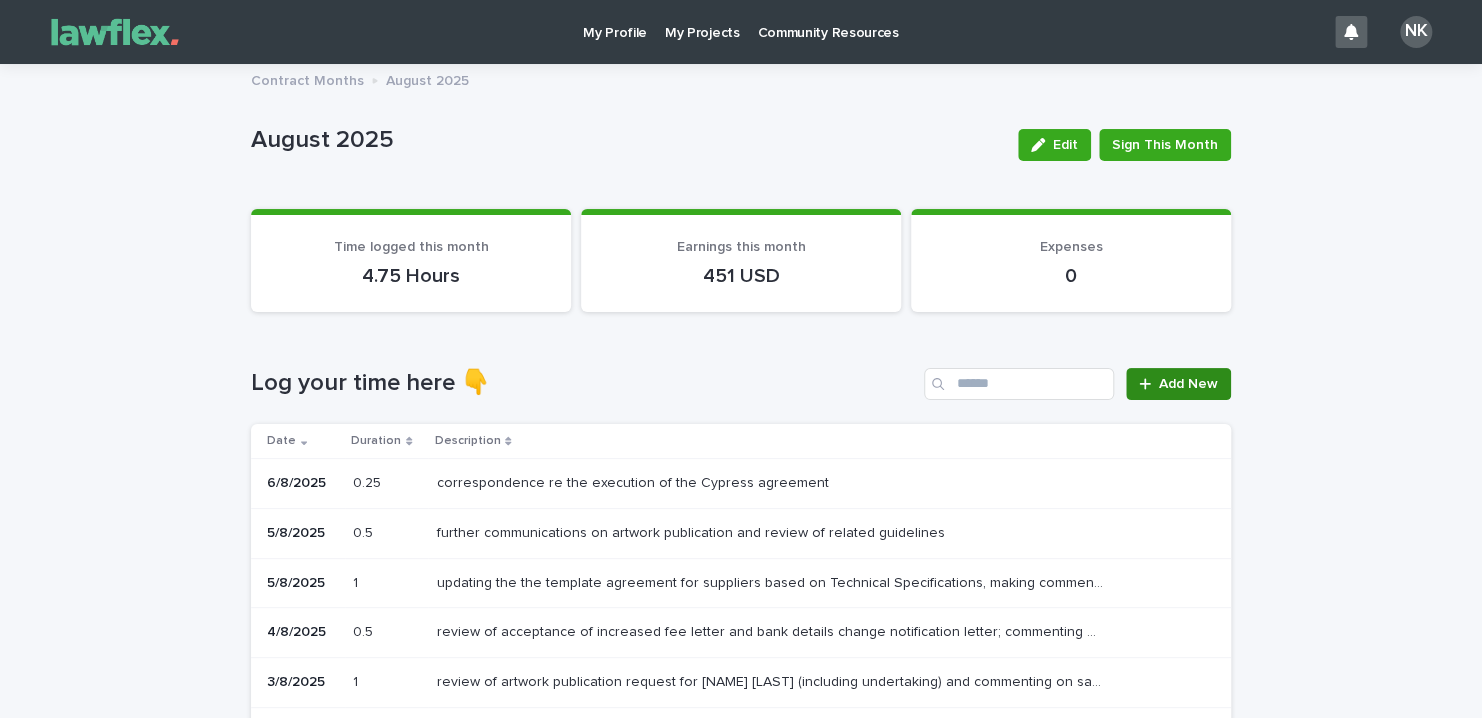 click on "Add New" at bounding box center (1188, 384) 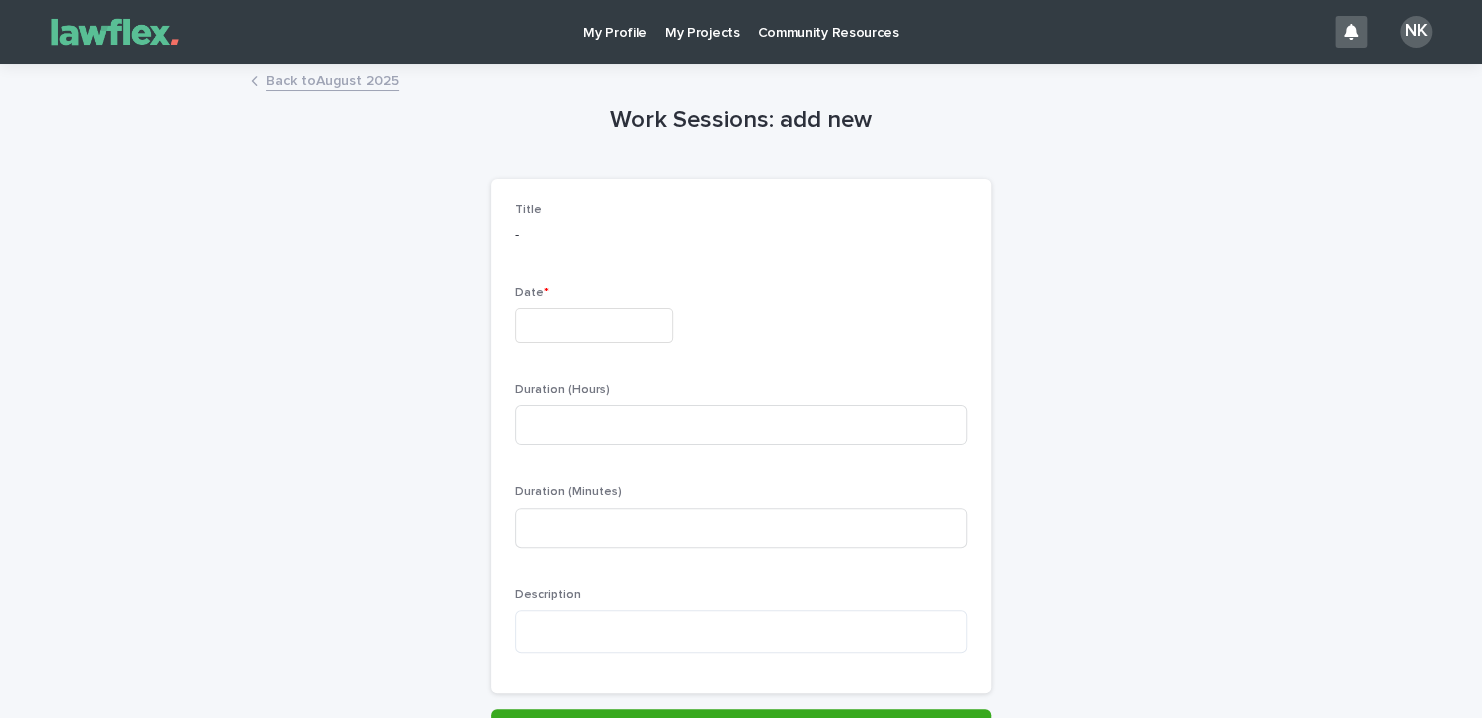 click at bounding box center [594, 325] 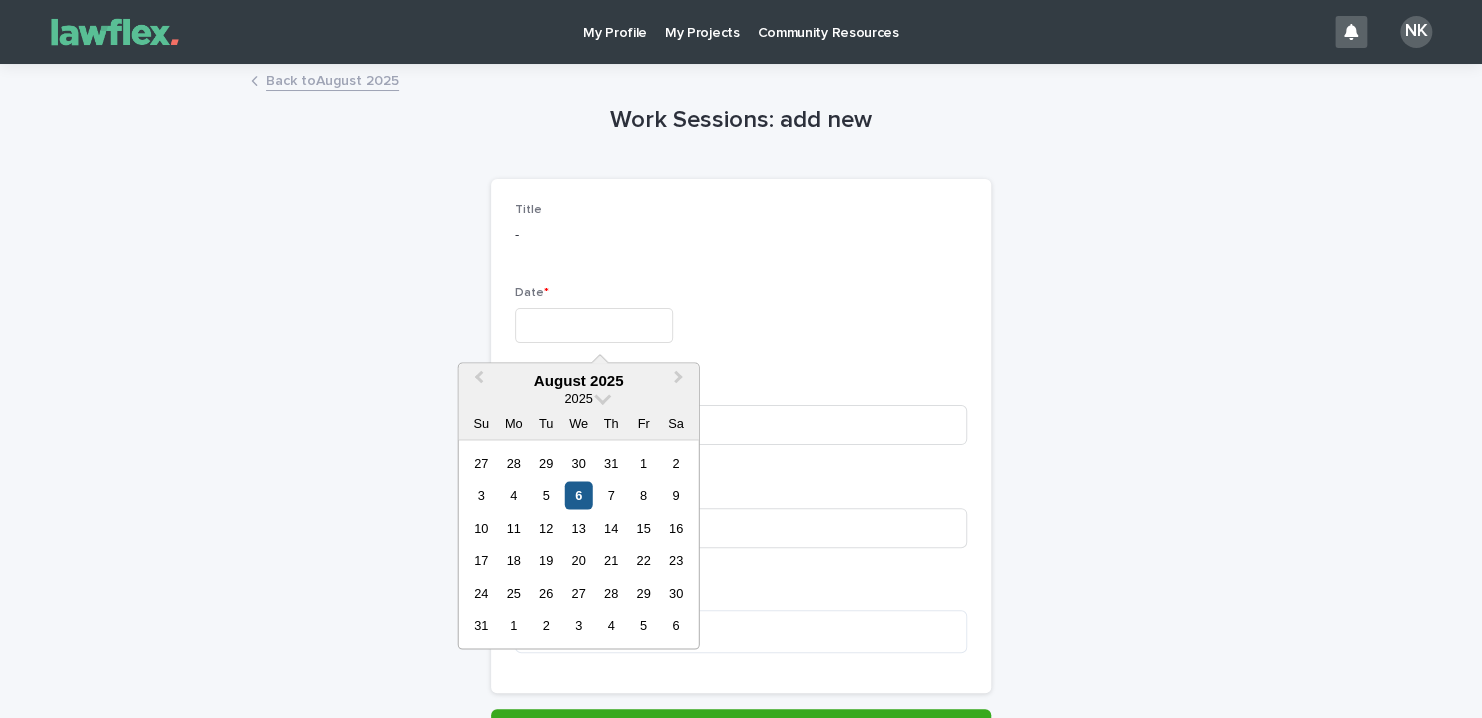 click on "6" at bounding box center (578, 495) 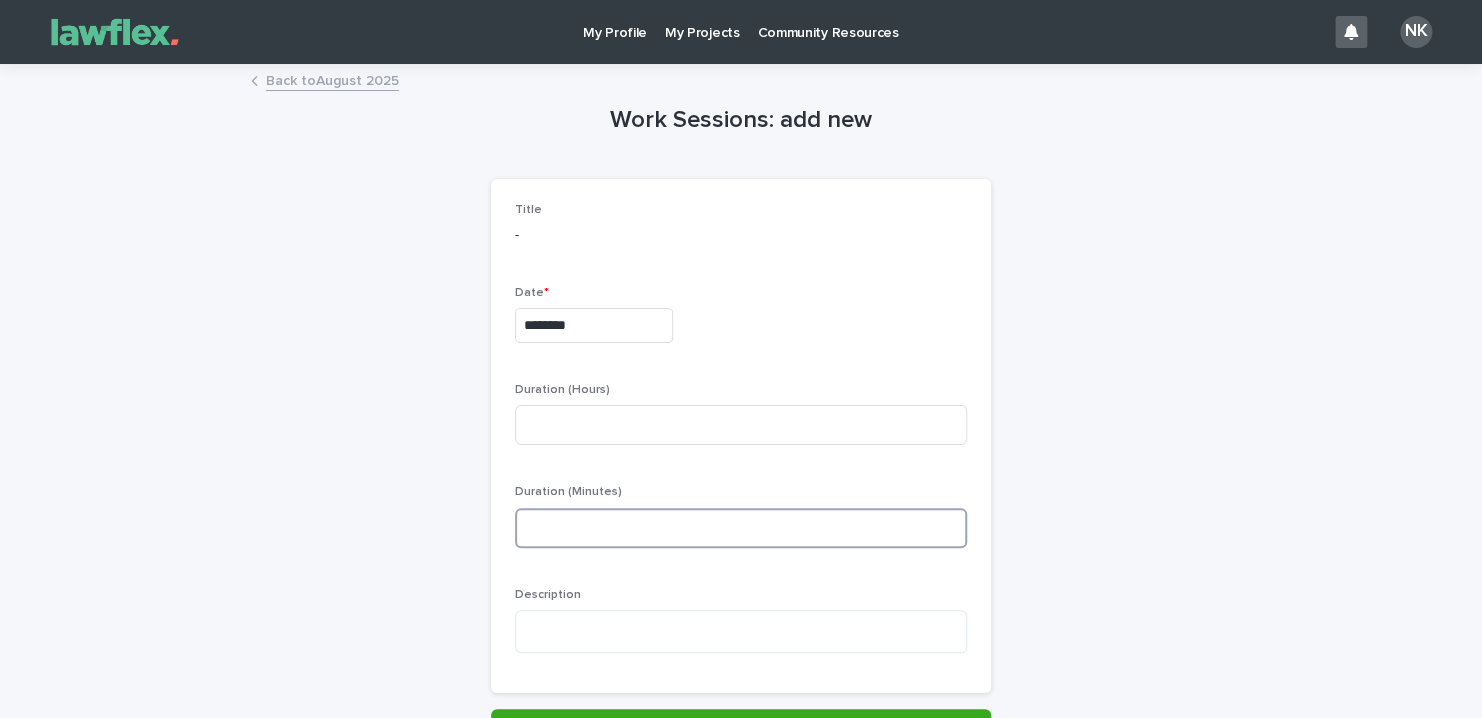 click at bounding box center [741, 528] 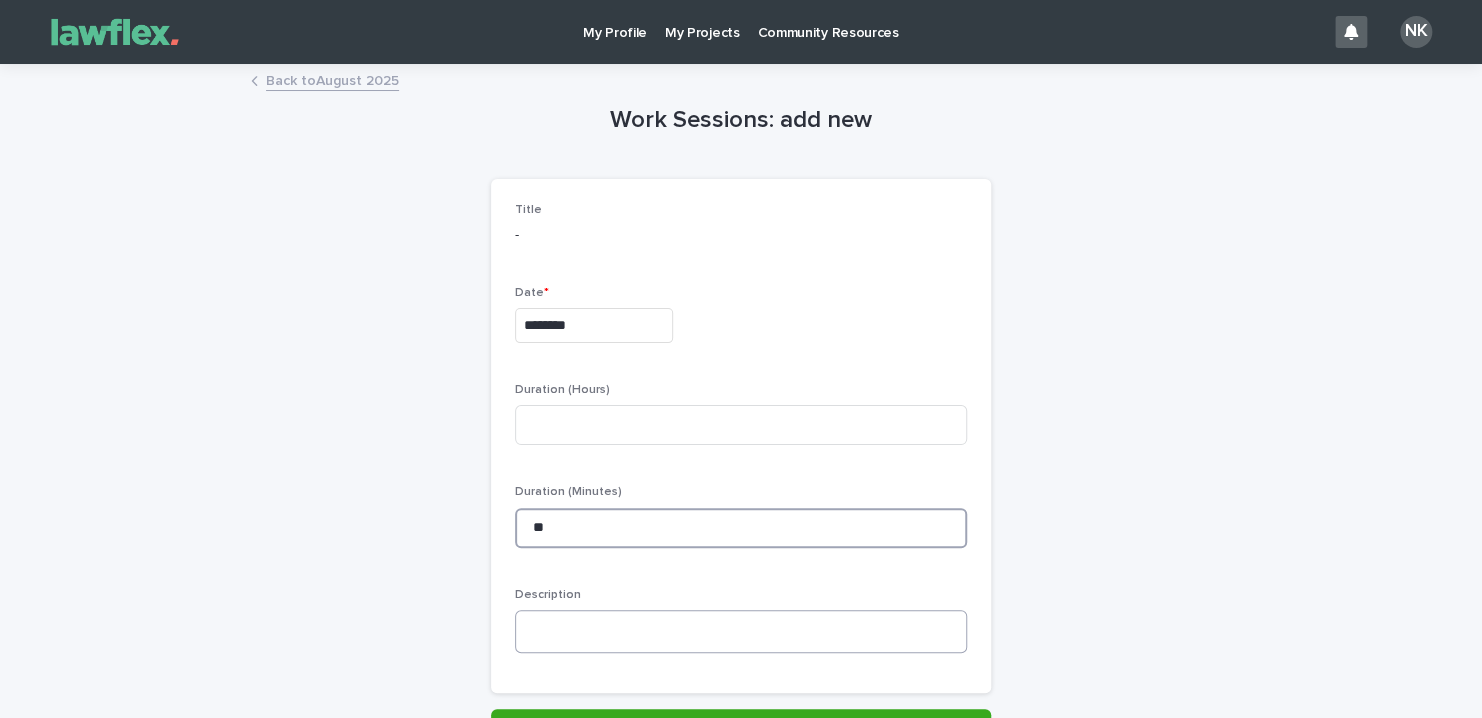 type on "**" 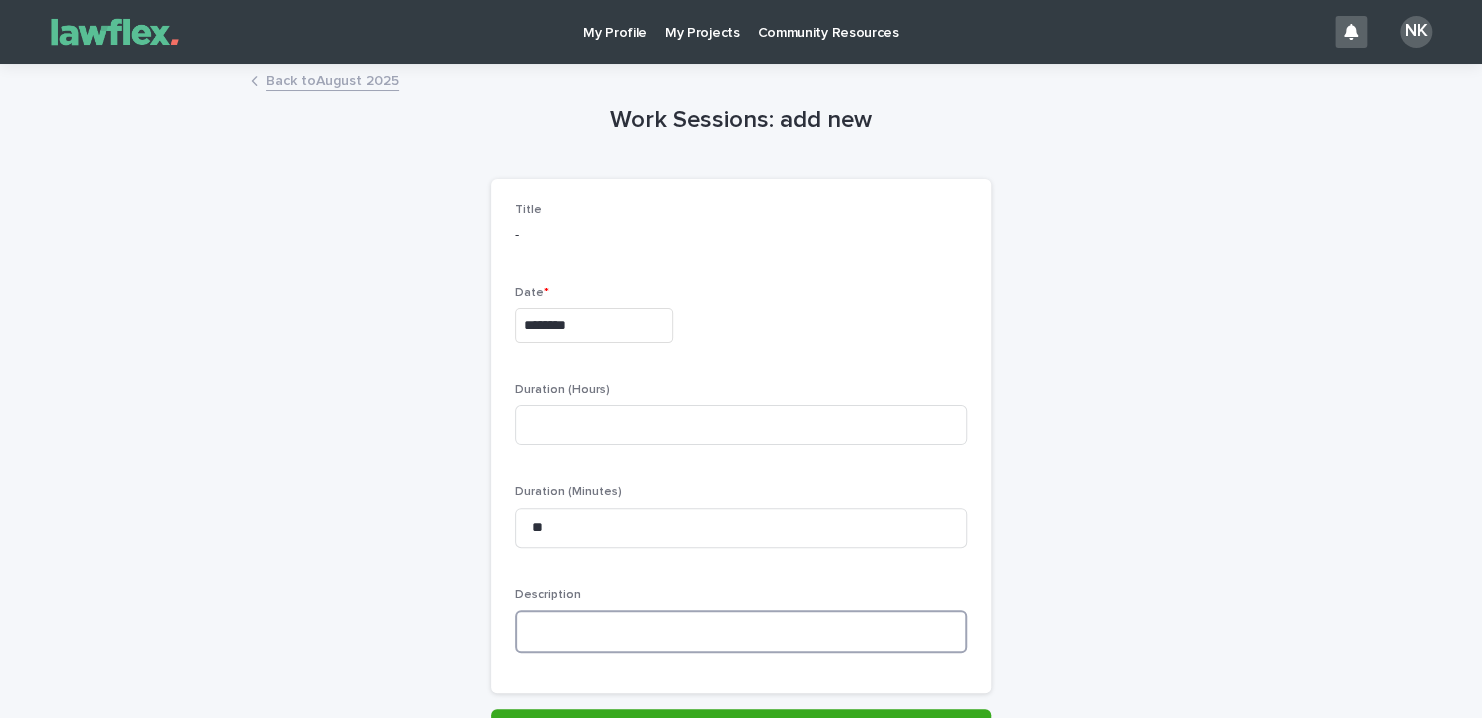 click at bounding box center (741, 631) 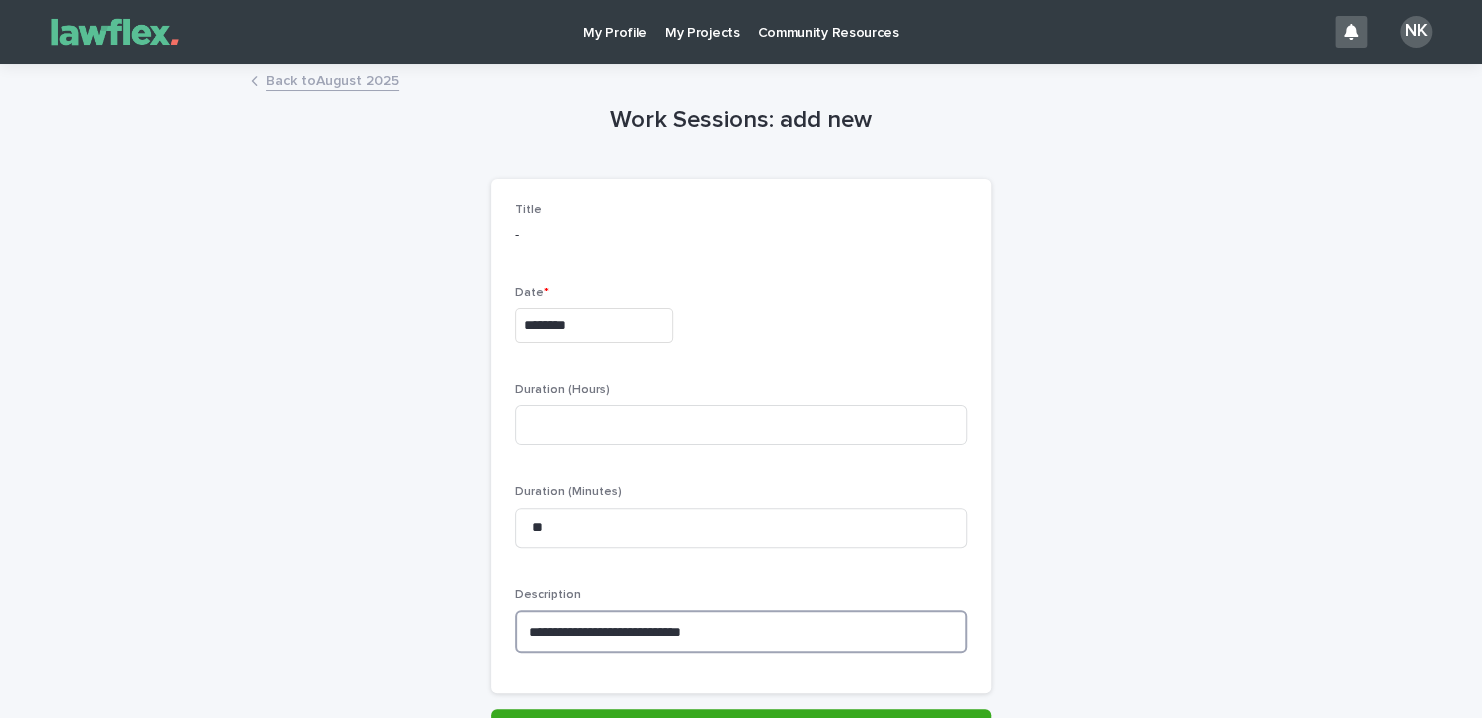 click on "**********" at bounding box center [741, 631] 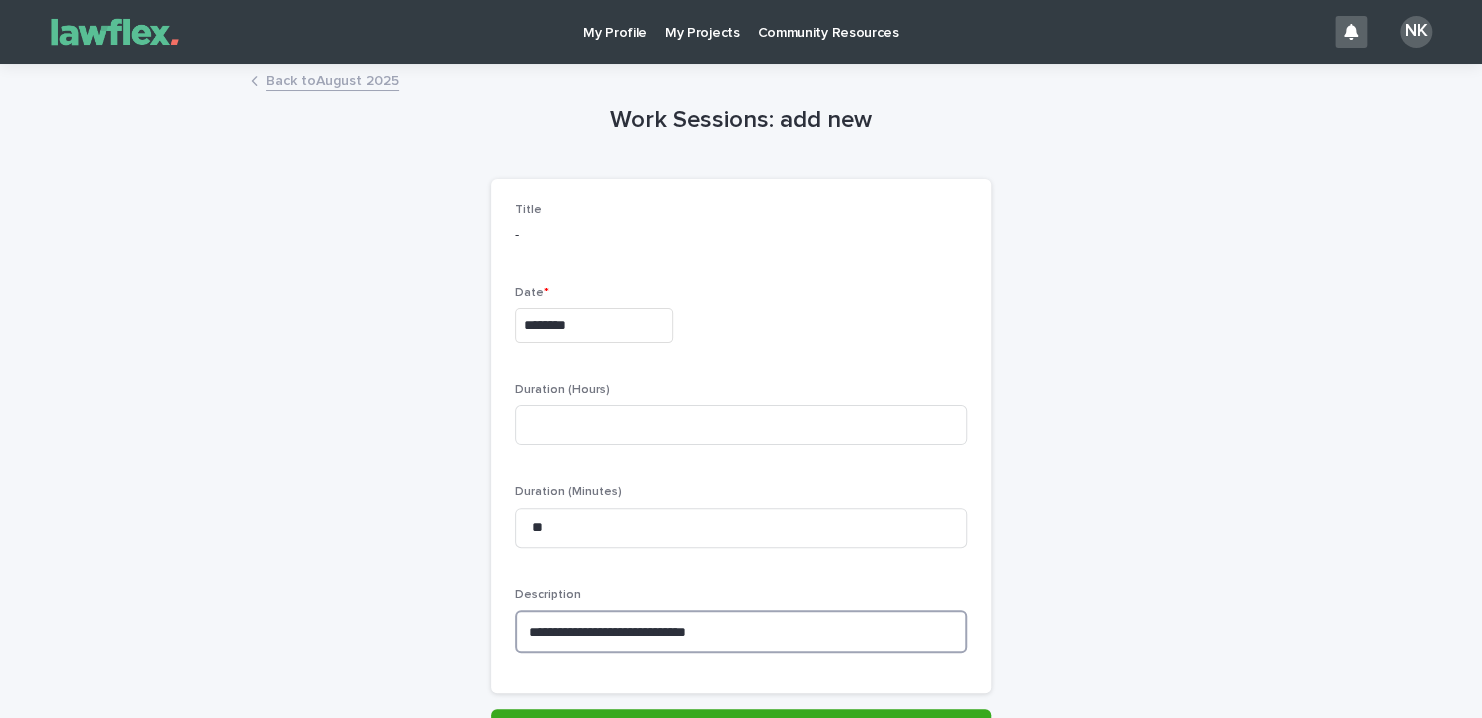 click on "**********" at bounding box center (741, 631) 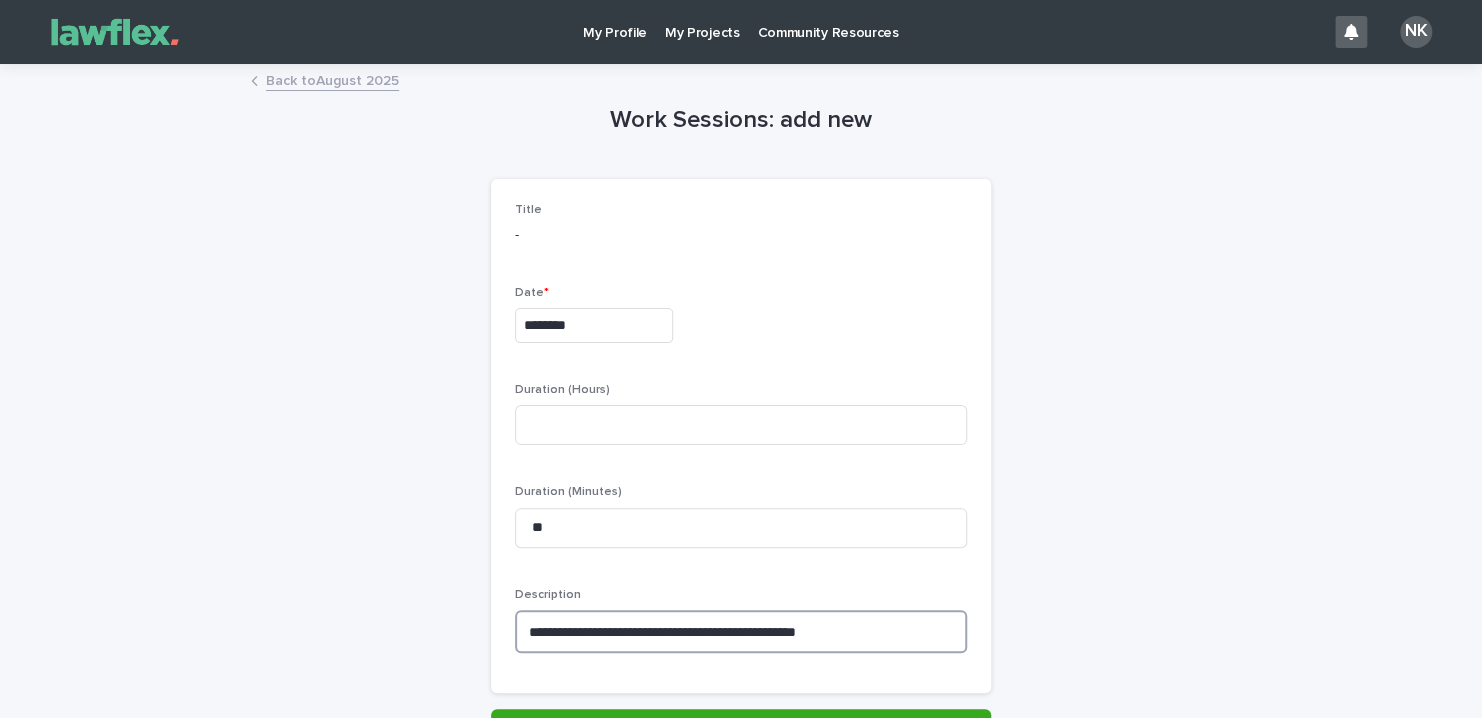 click on "**********" at bounding box center [741, 631] 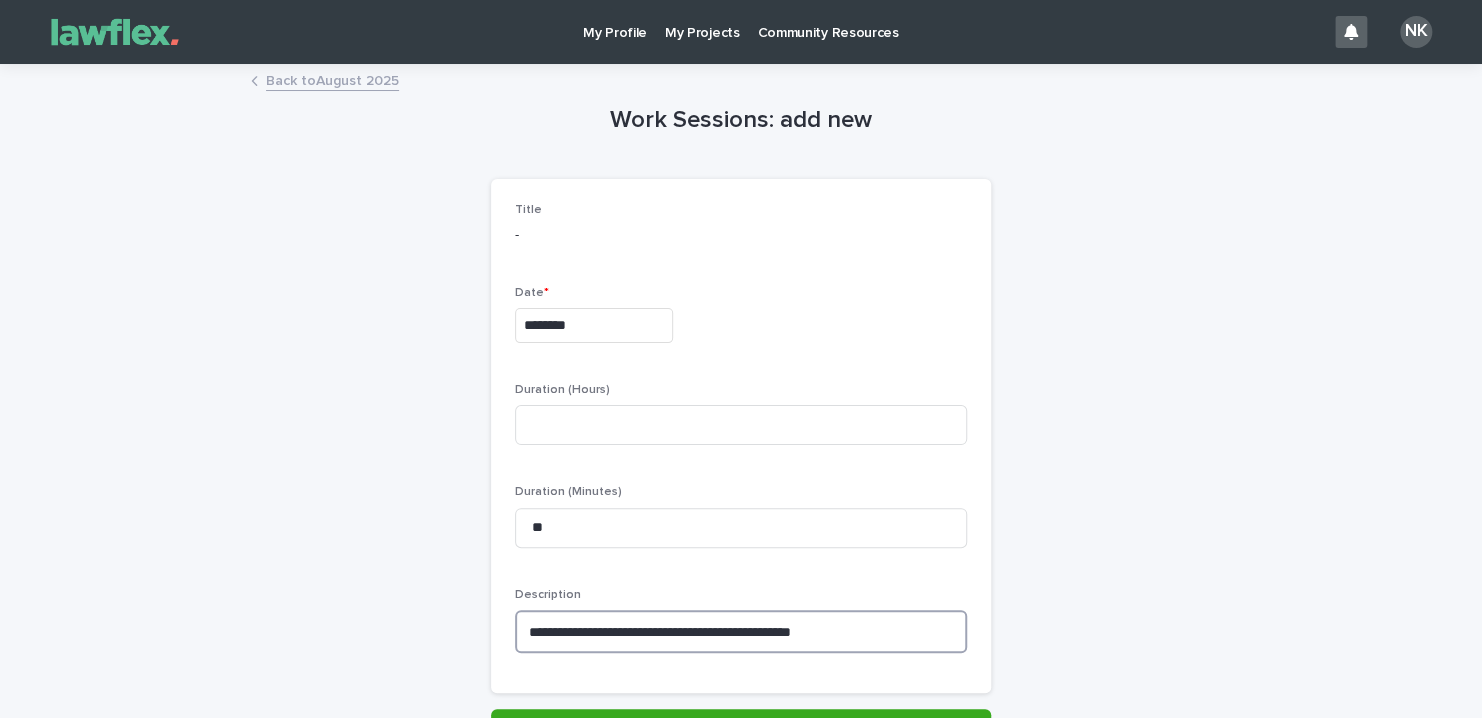 click on "**********" at bounding box center [741, 631] 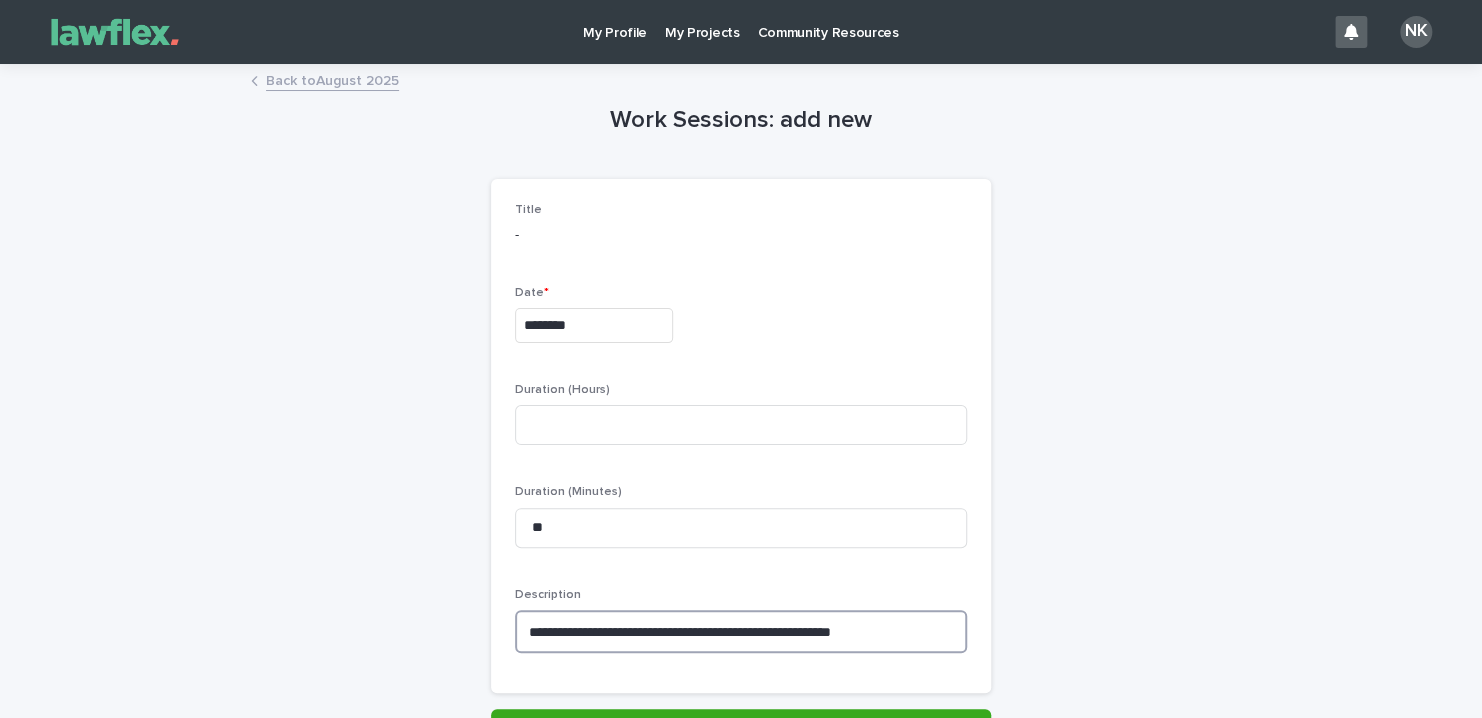 click on "**********" at bounding box center [741, 631] 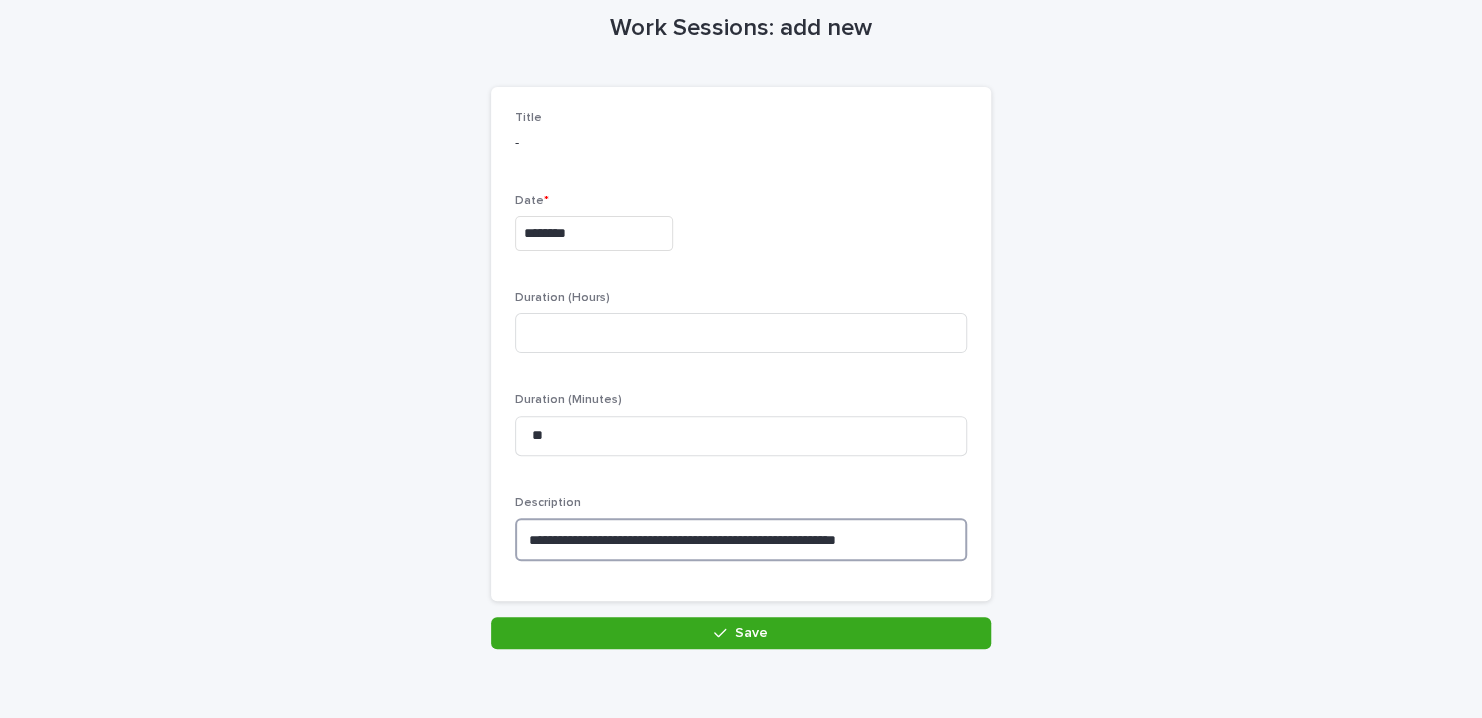 scroll, scrollTop: 112, scrollLeft: 0, axis: vertical 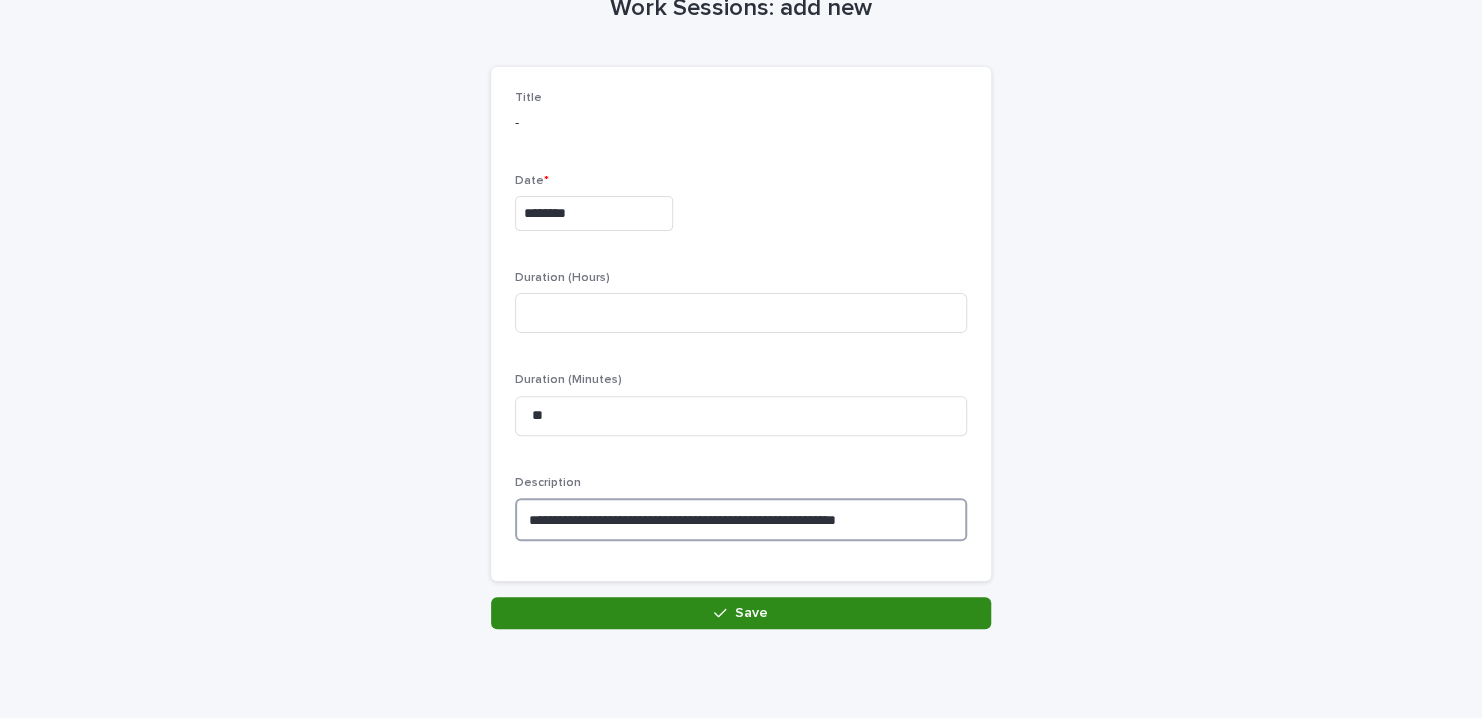 type on "**********" 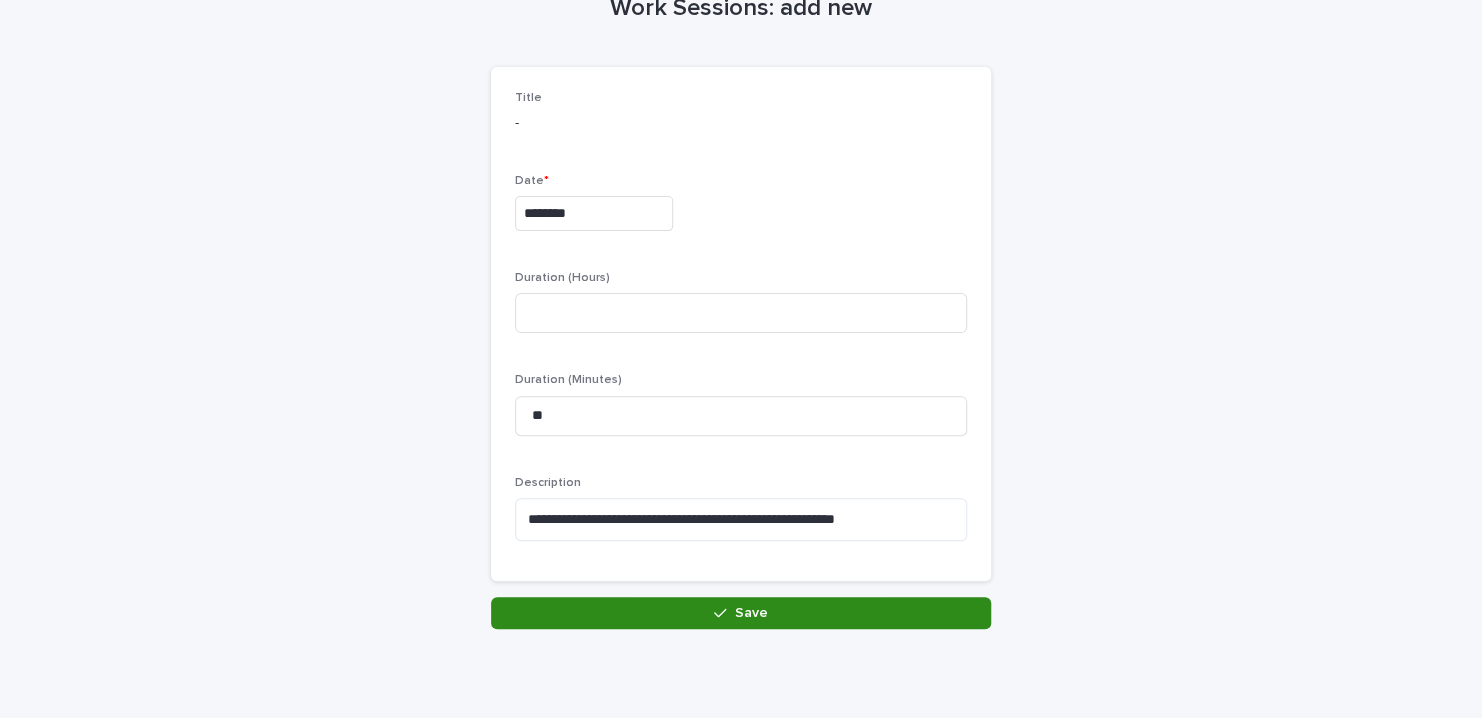 click on "Save" at bounding box center (741, 613) 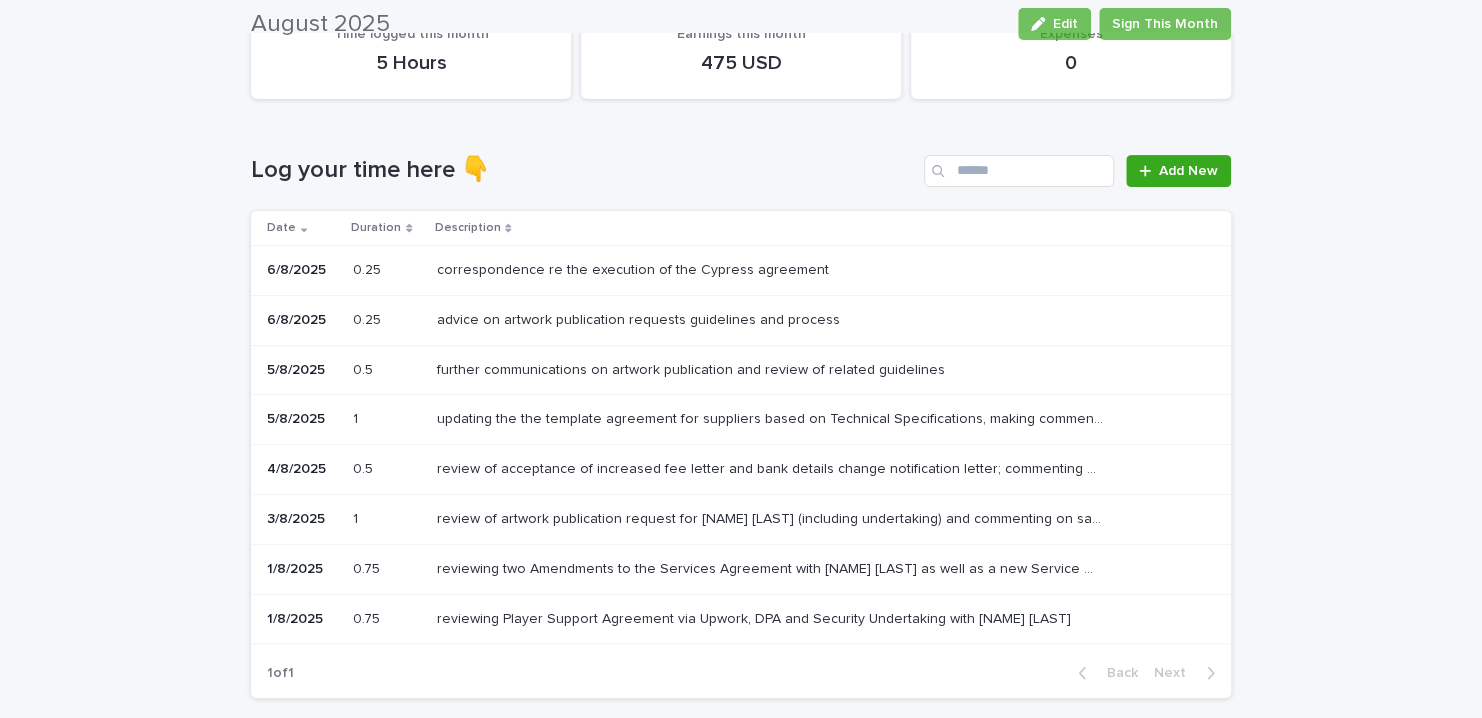 scroll, scrollTop: 442, scrollLeft: 0, axis: vertical 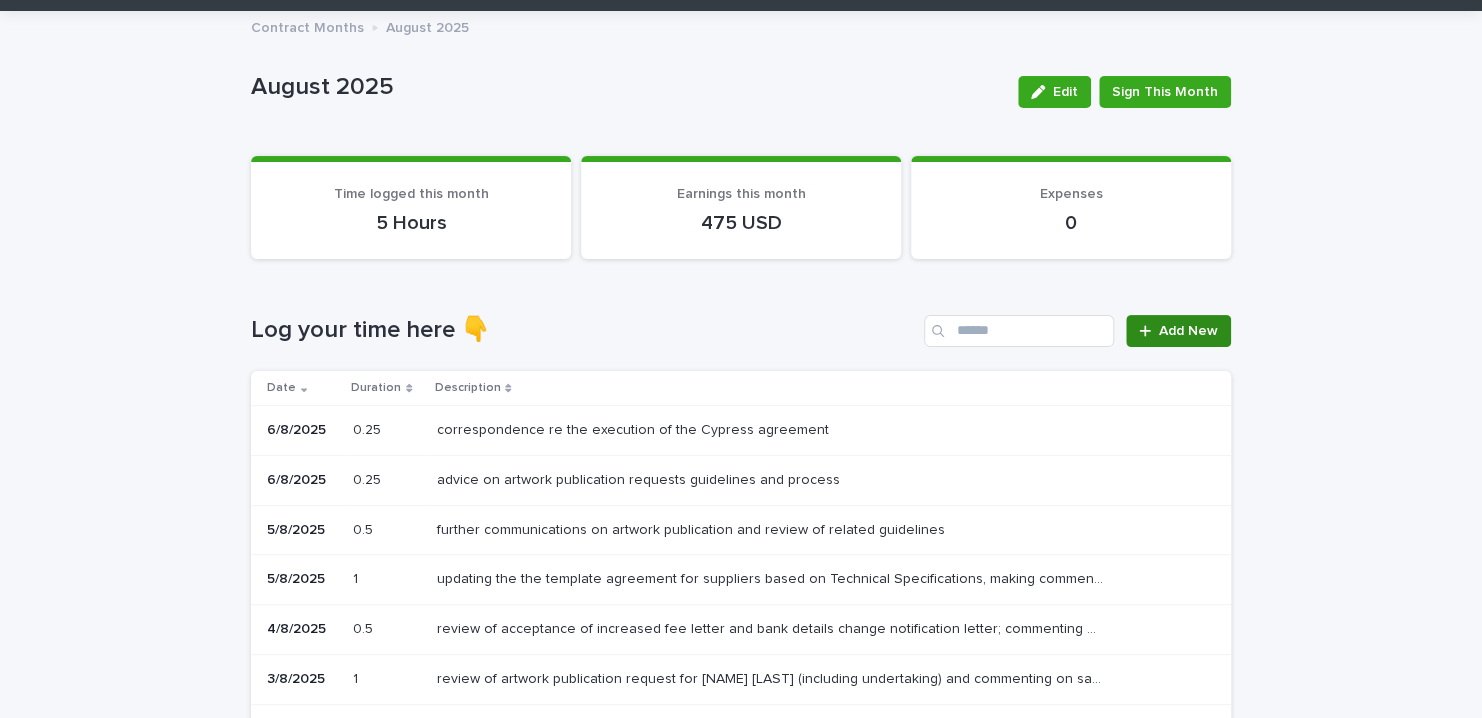 click on "Add New" at bounding box center [1188, 331] 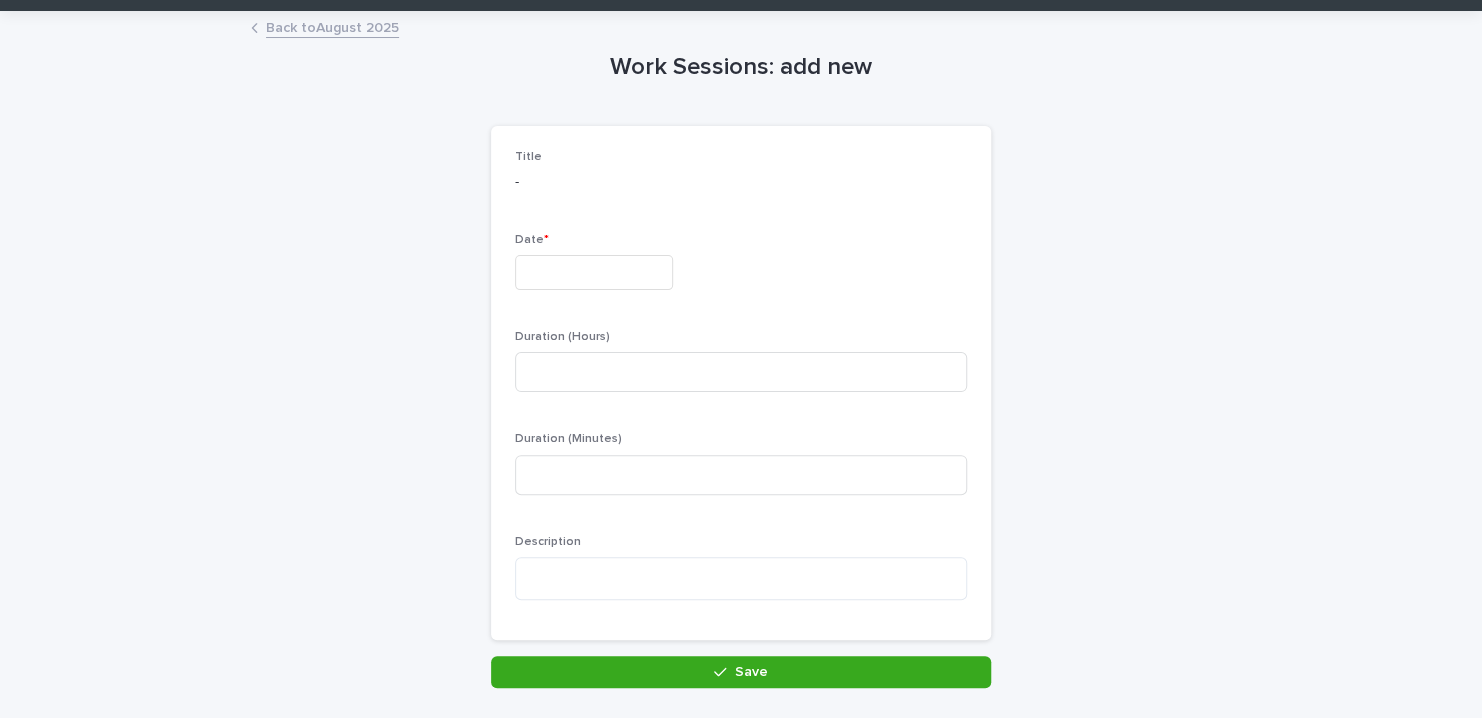 click at bounding box center (594, 272) 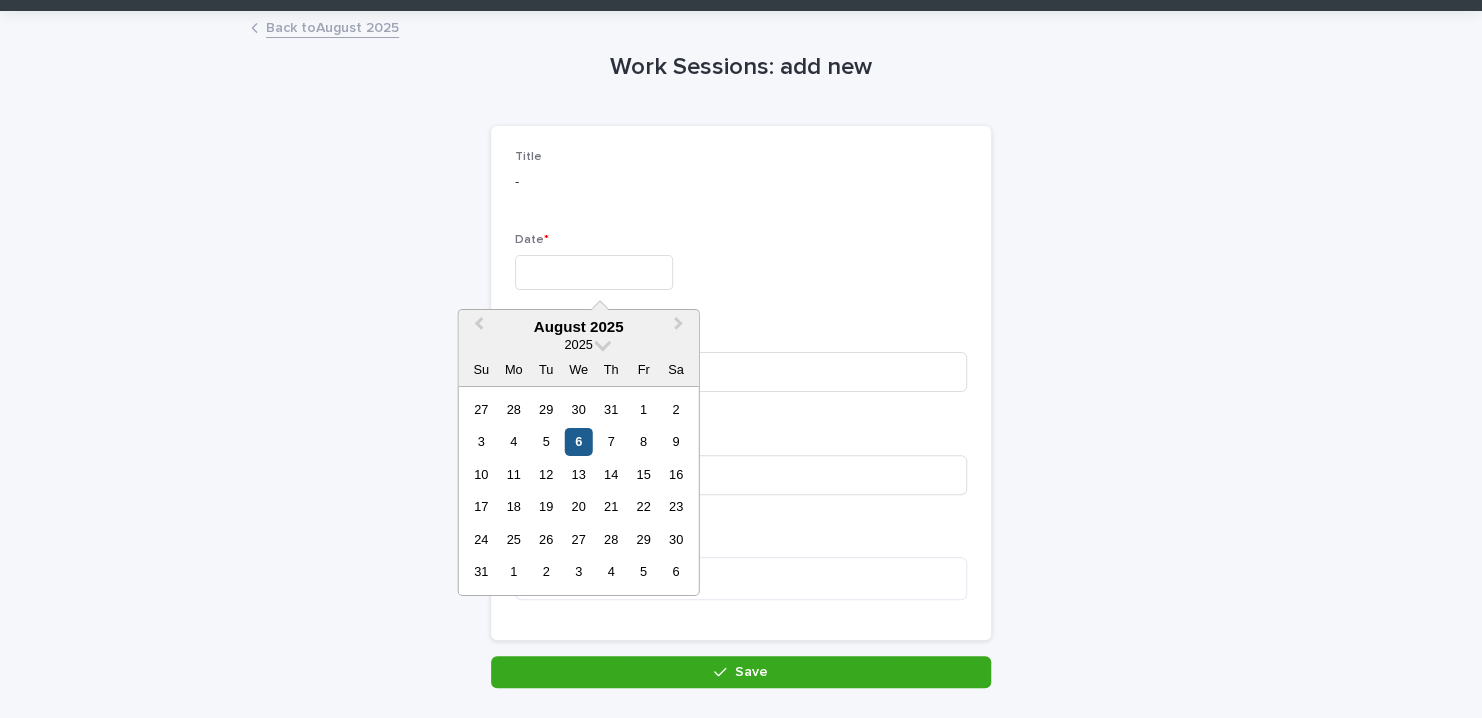 click on "6" at bounding box center (578, 441) 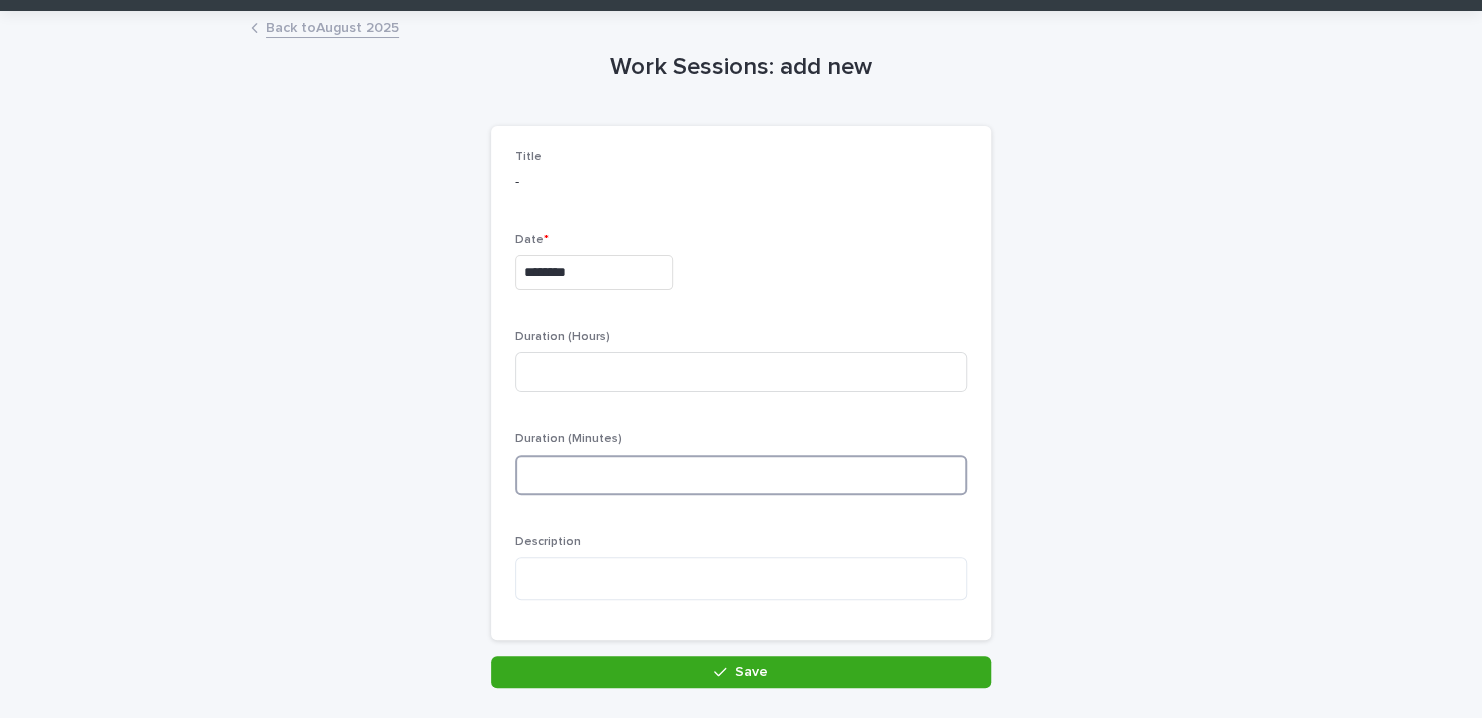 click at bounding box center (741, 475) 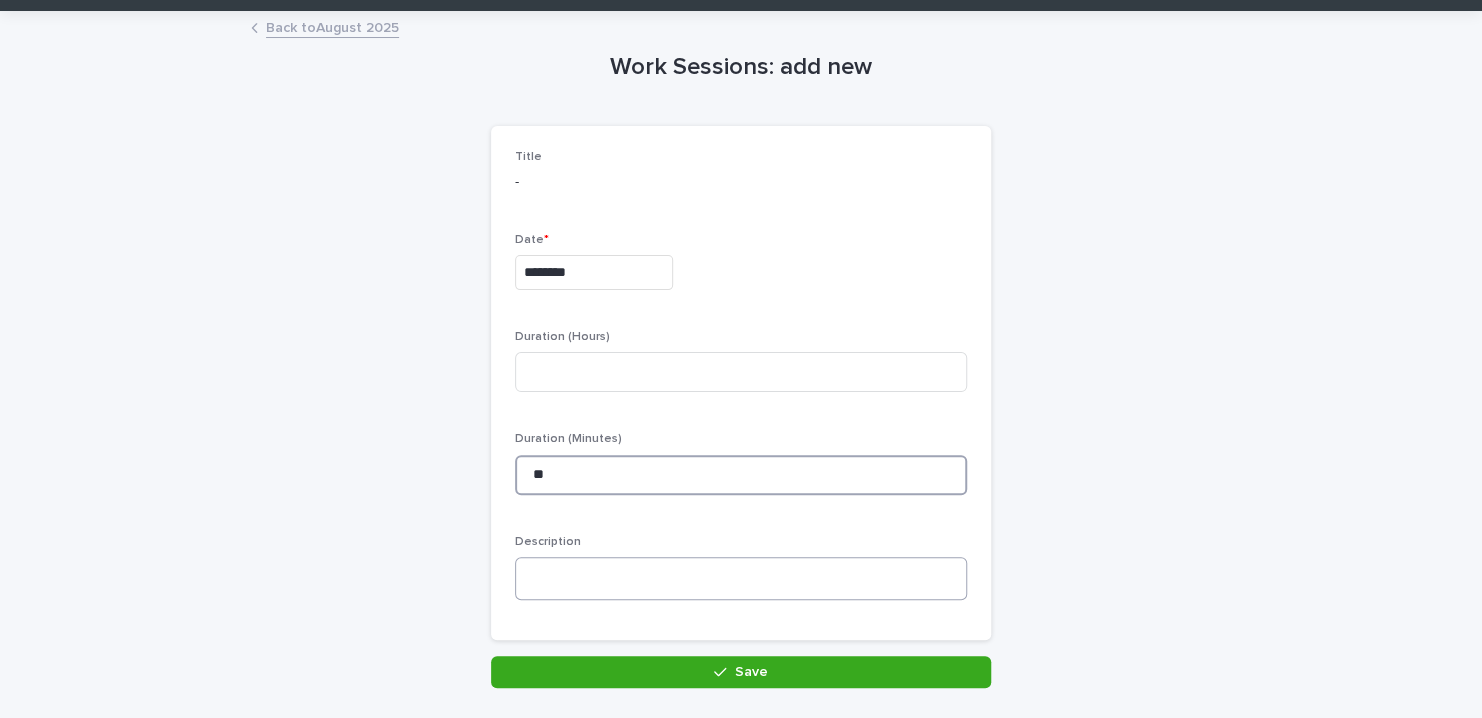 type on "**" 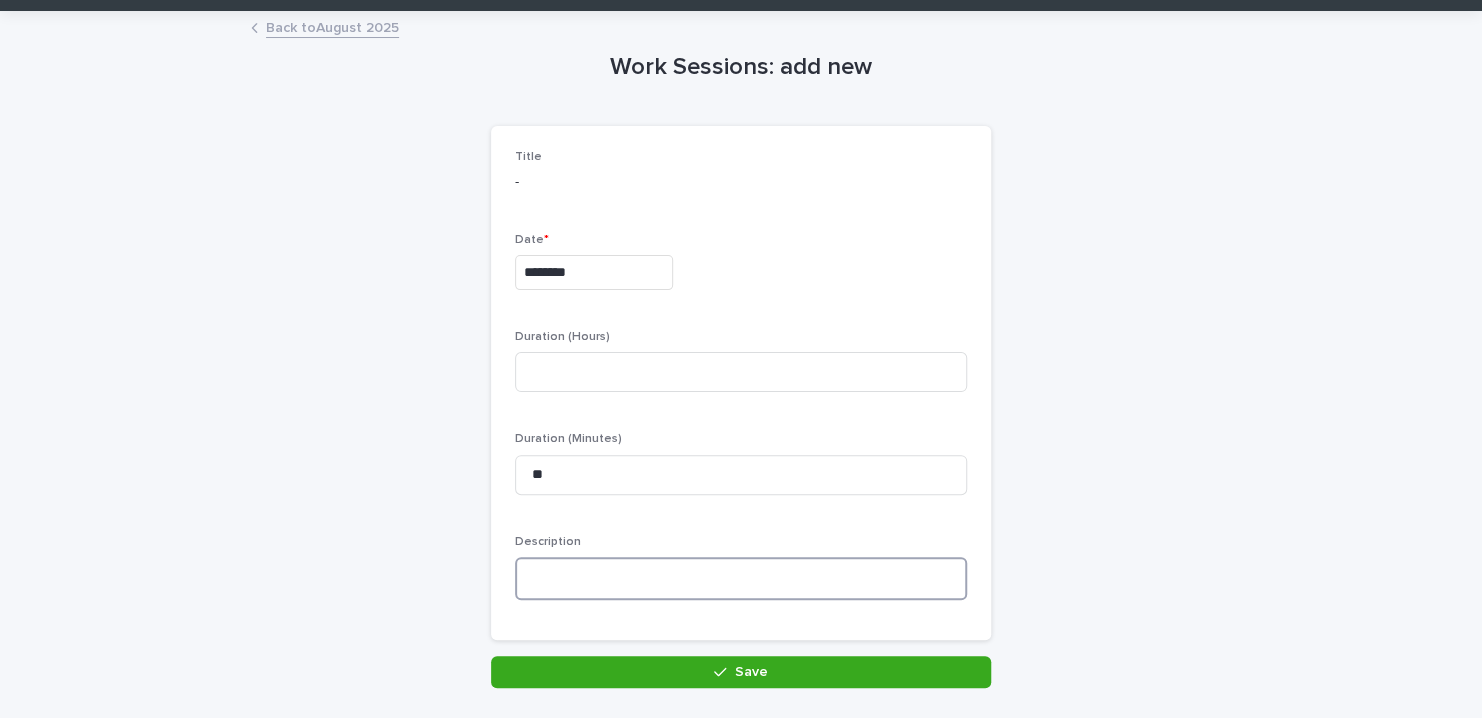 click at bounding box center (741, 578) 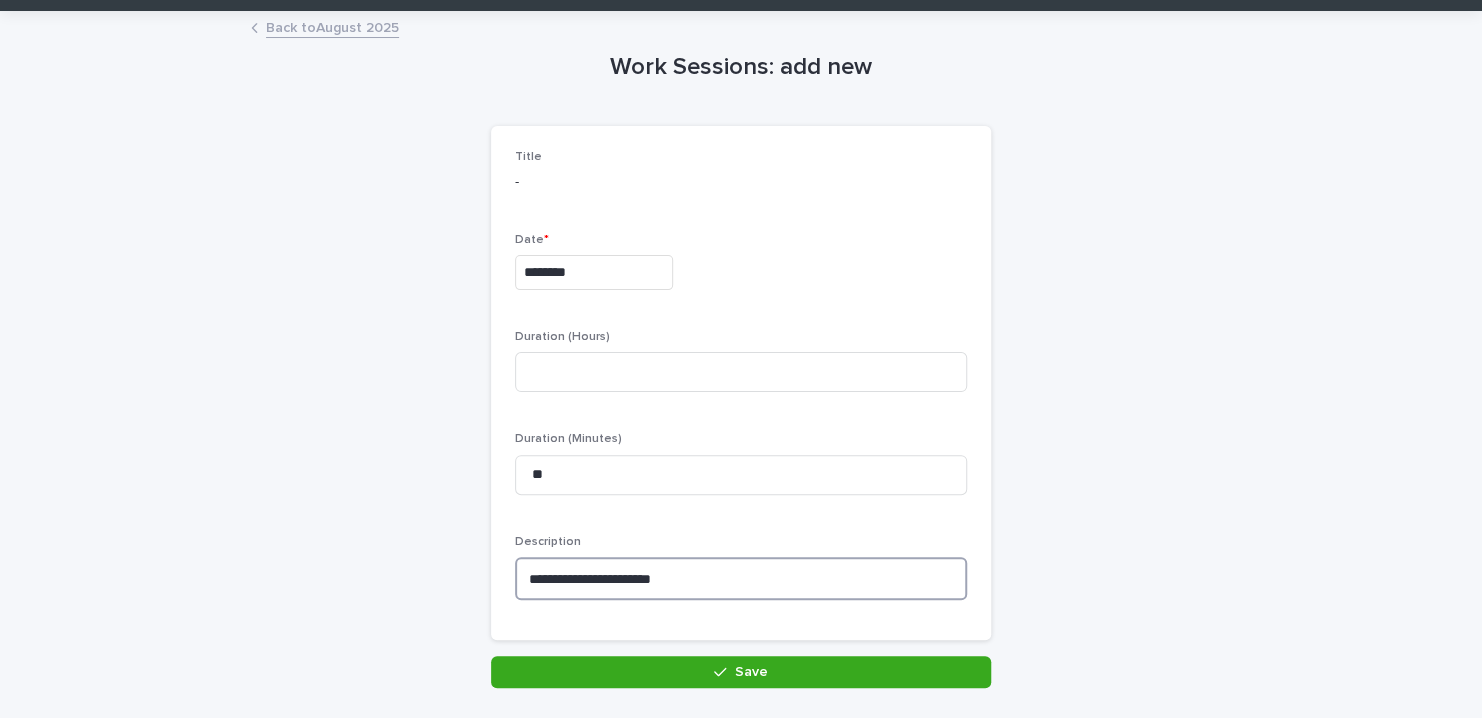 click on "**********" at bounding box center (741, 578) 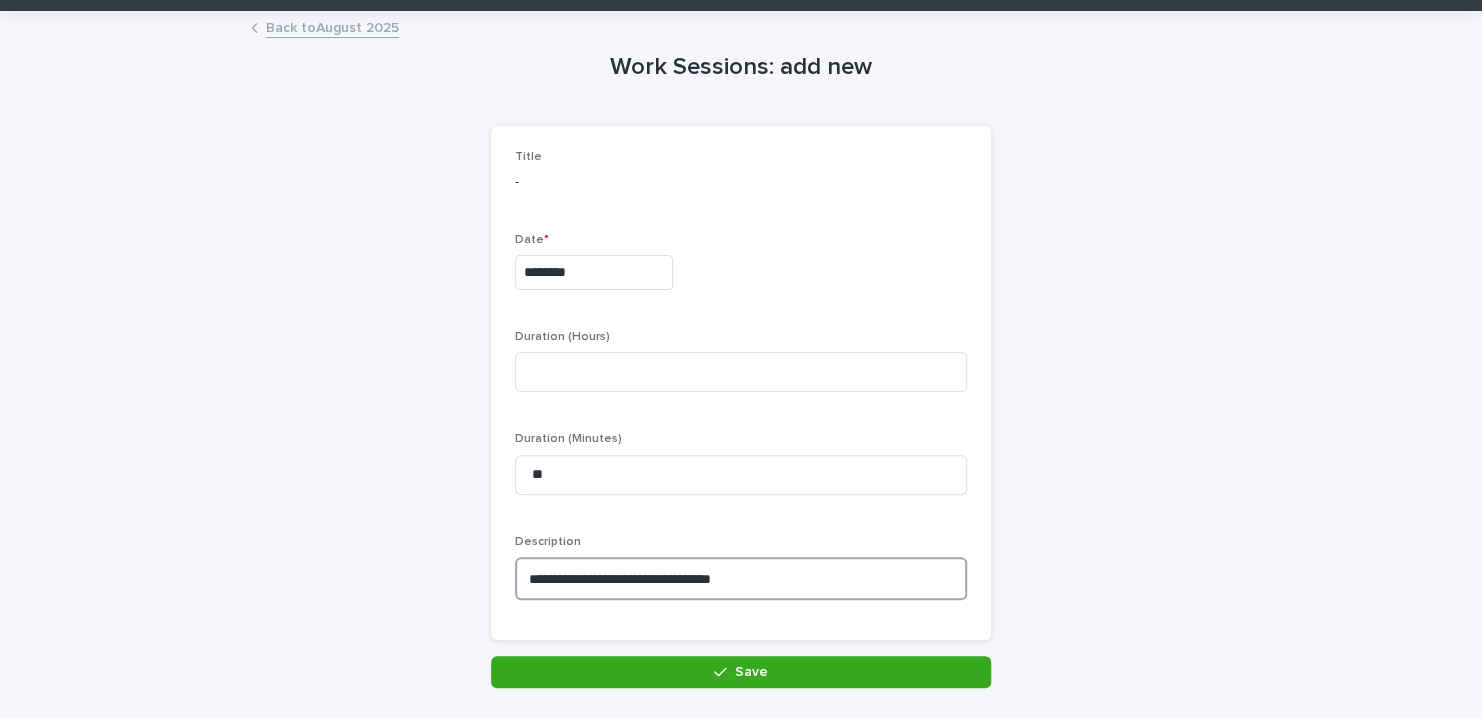 paste on "**********" 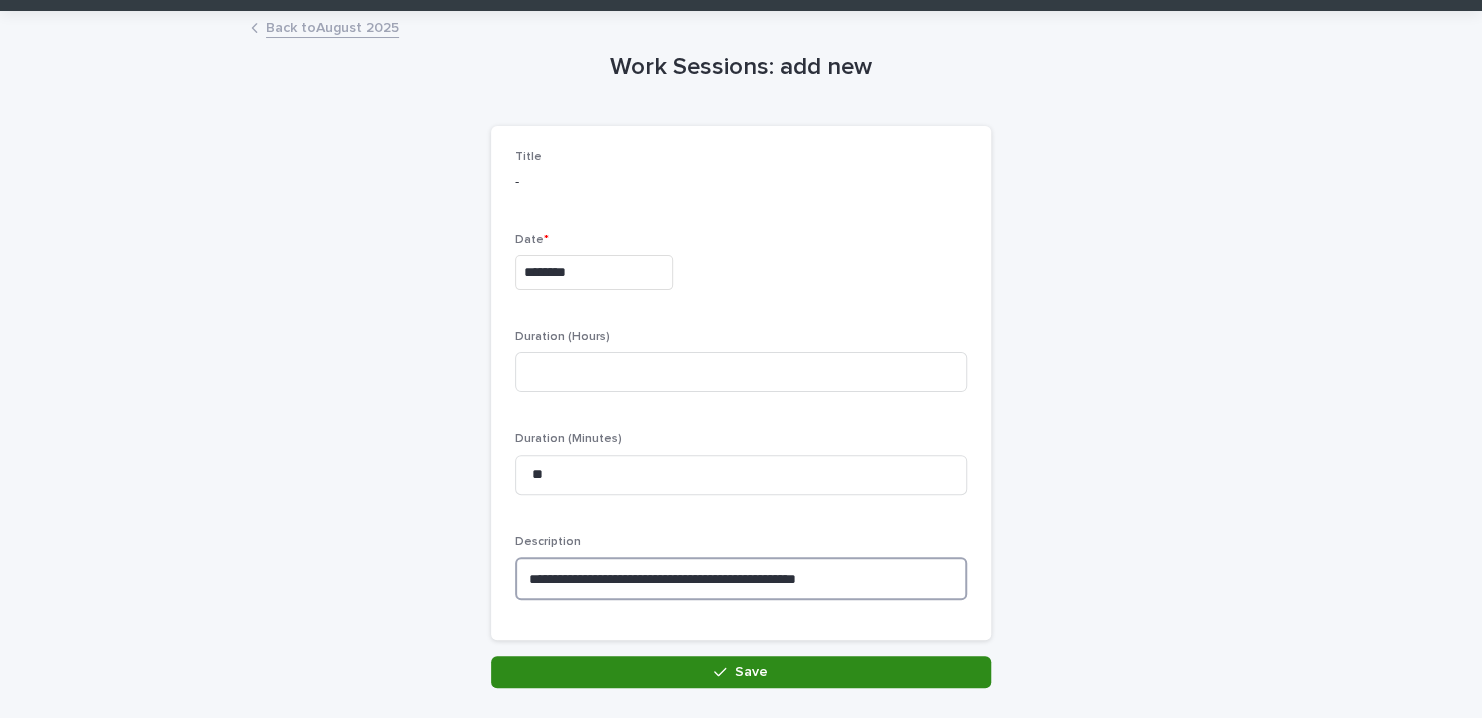 type on "**********" 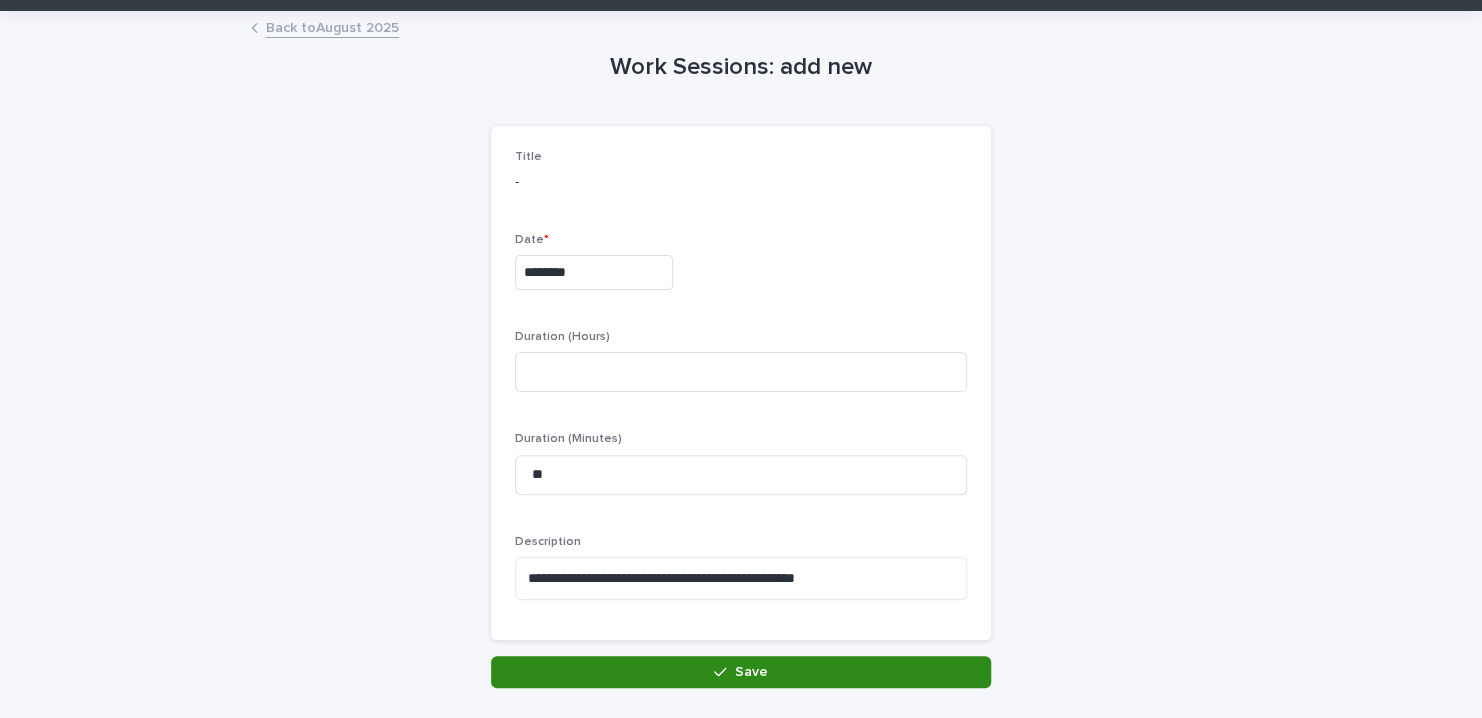 click on "Save" at bounding box center [741, 672] 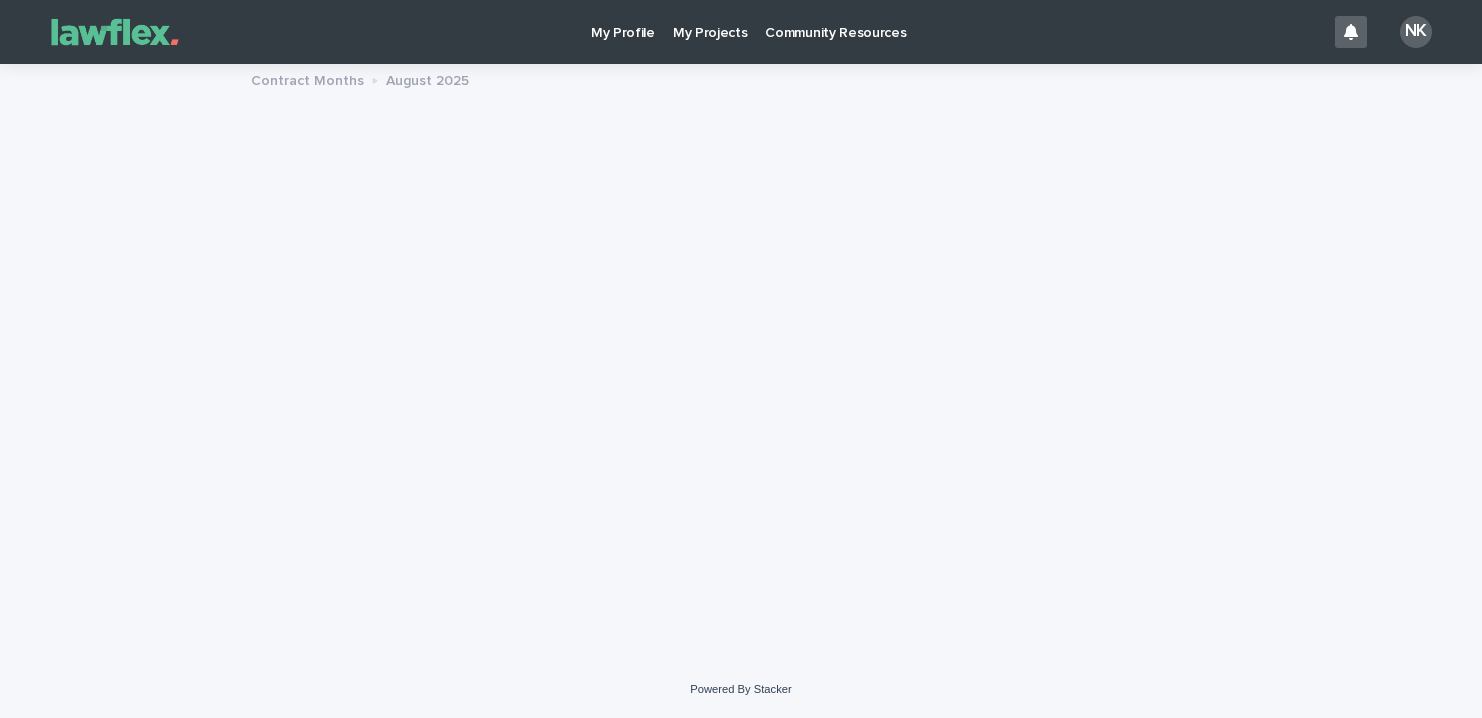 scroll, scrollTop: 0, scrollLeft: 0, axis: both 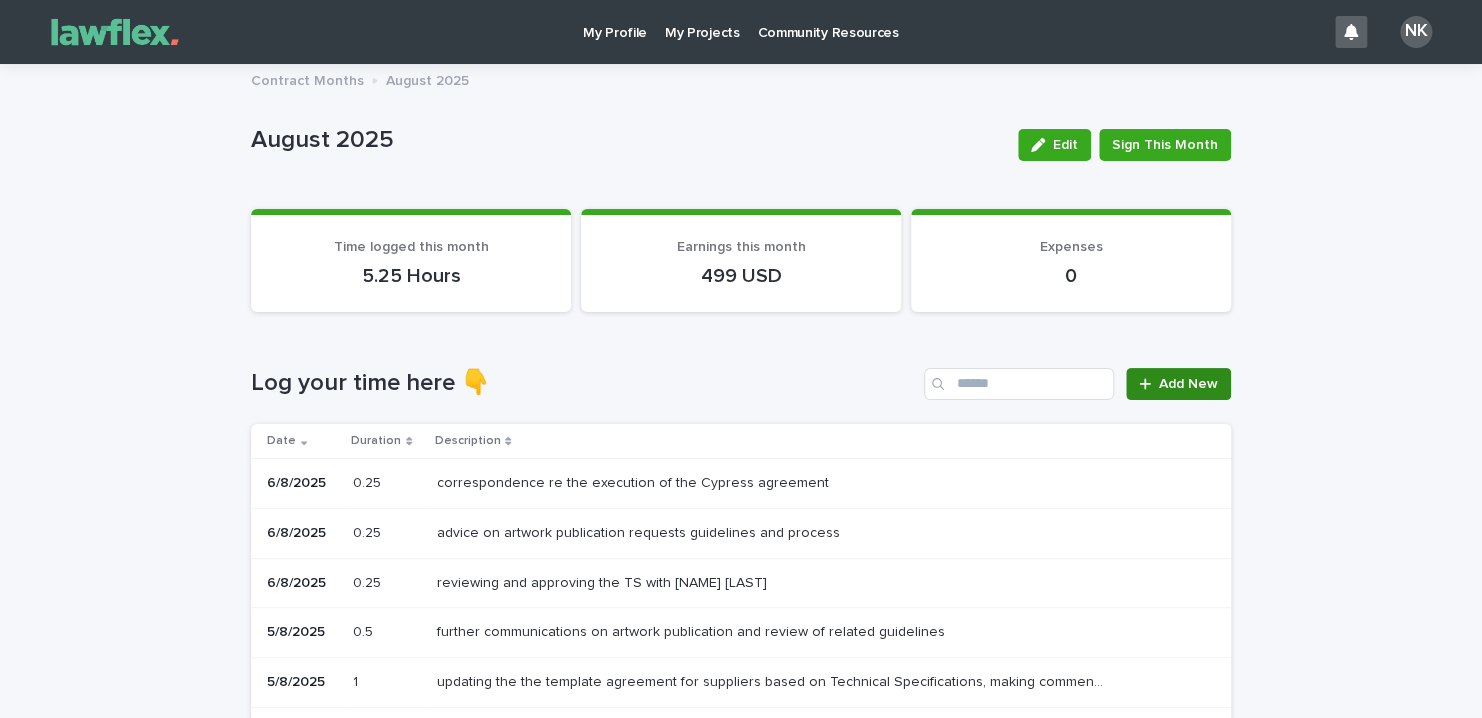 click on "Add New" at bounding box center [1188, 384] 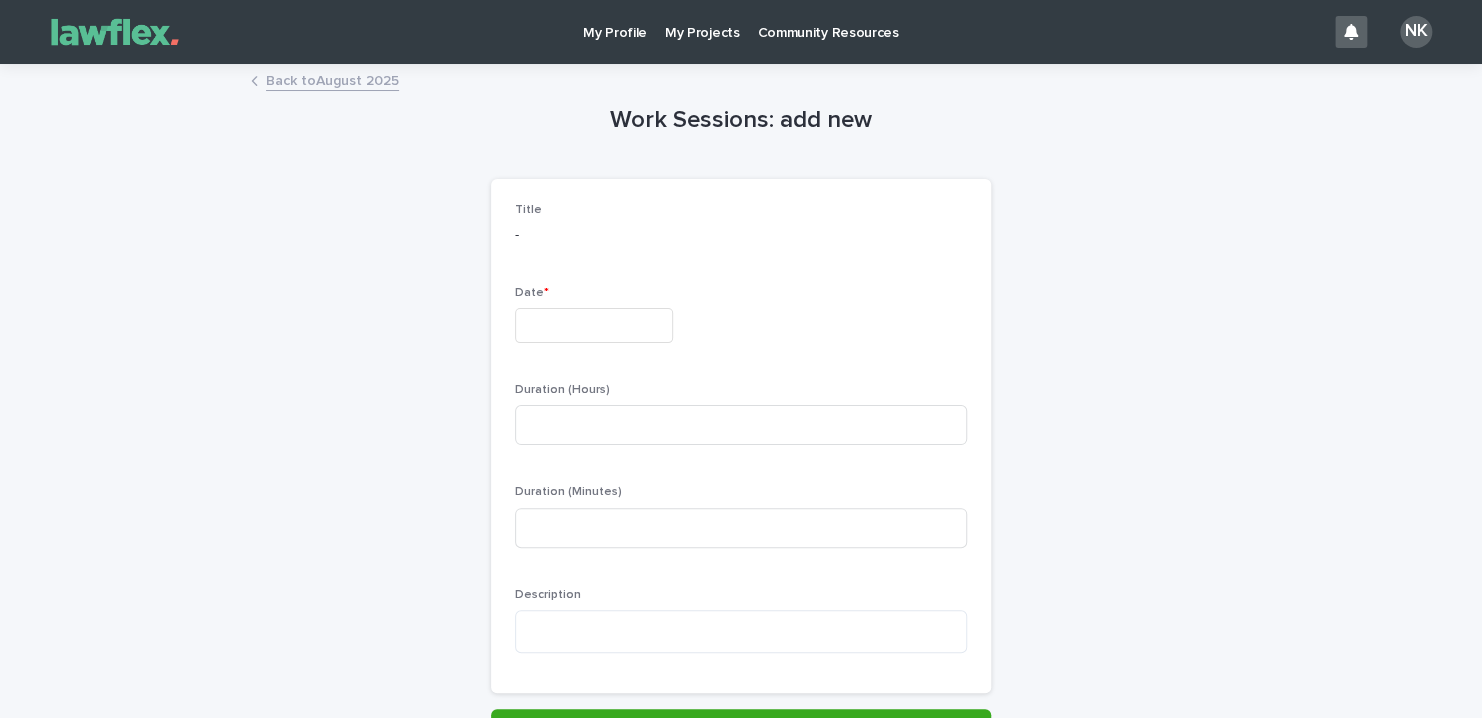 click at bounding box center (594, 325) 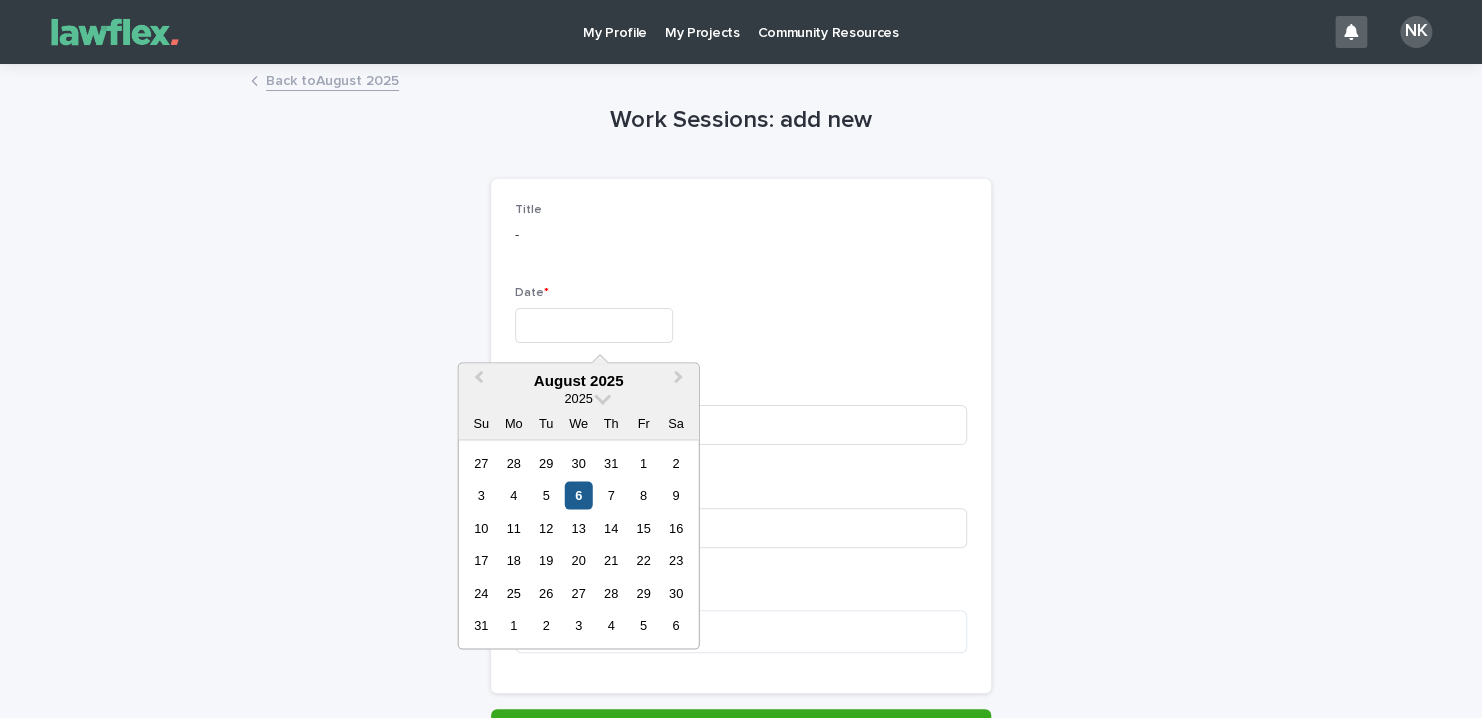 click on "6" at bounding box center (578, 495) 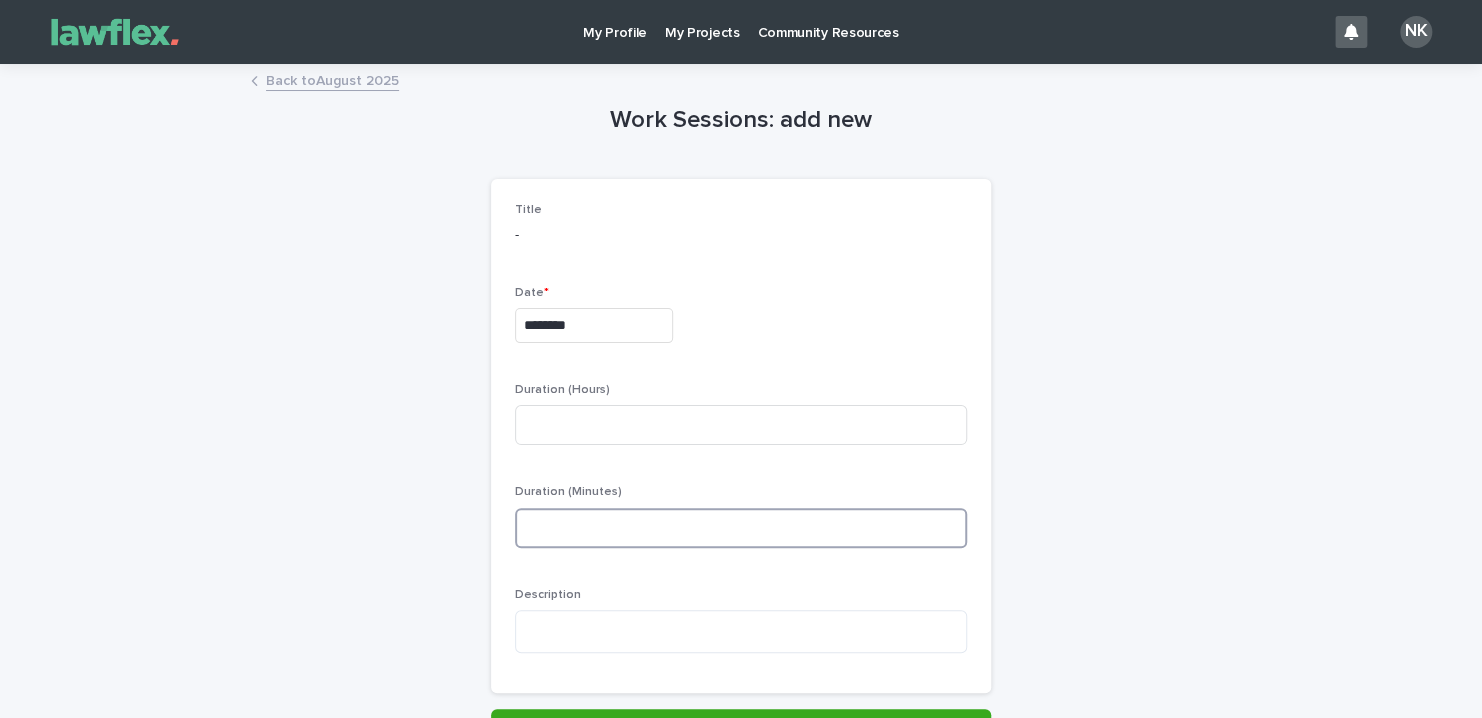 click at bounding box center (741, 528) 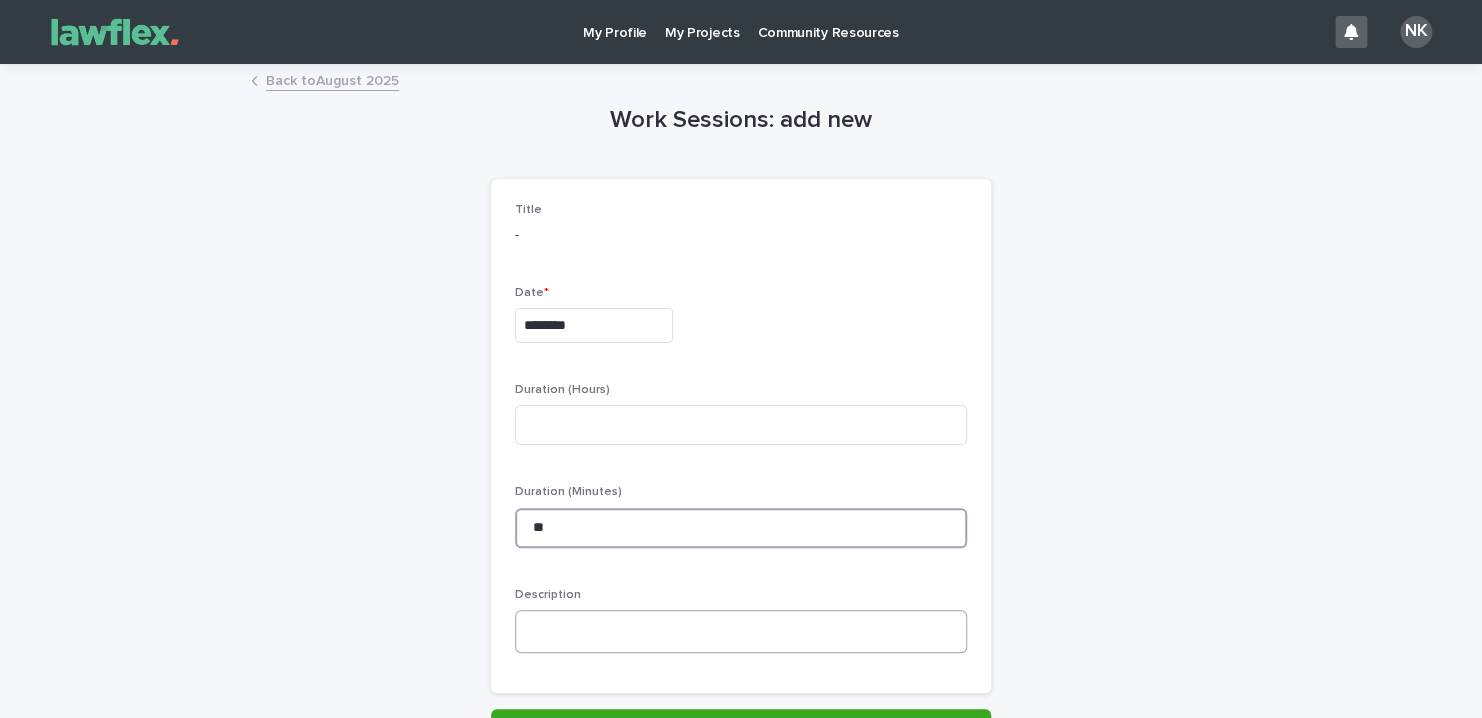 type on "**" 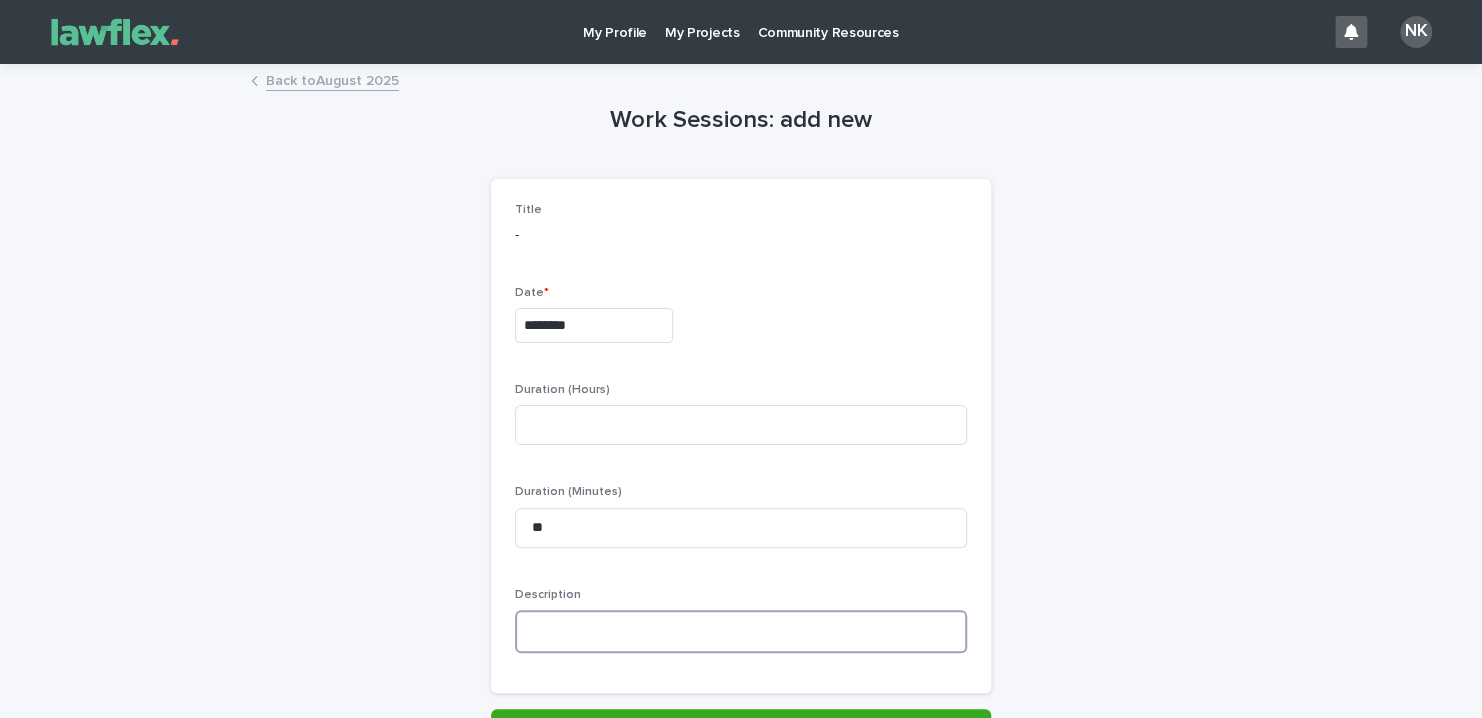 click at bounding box center (741, 631) 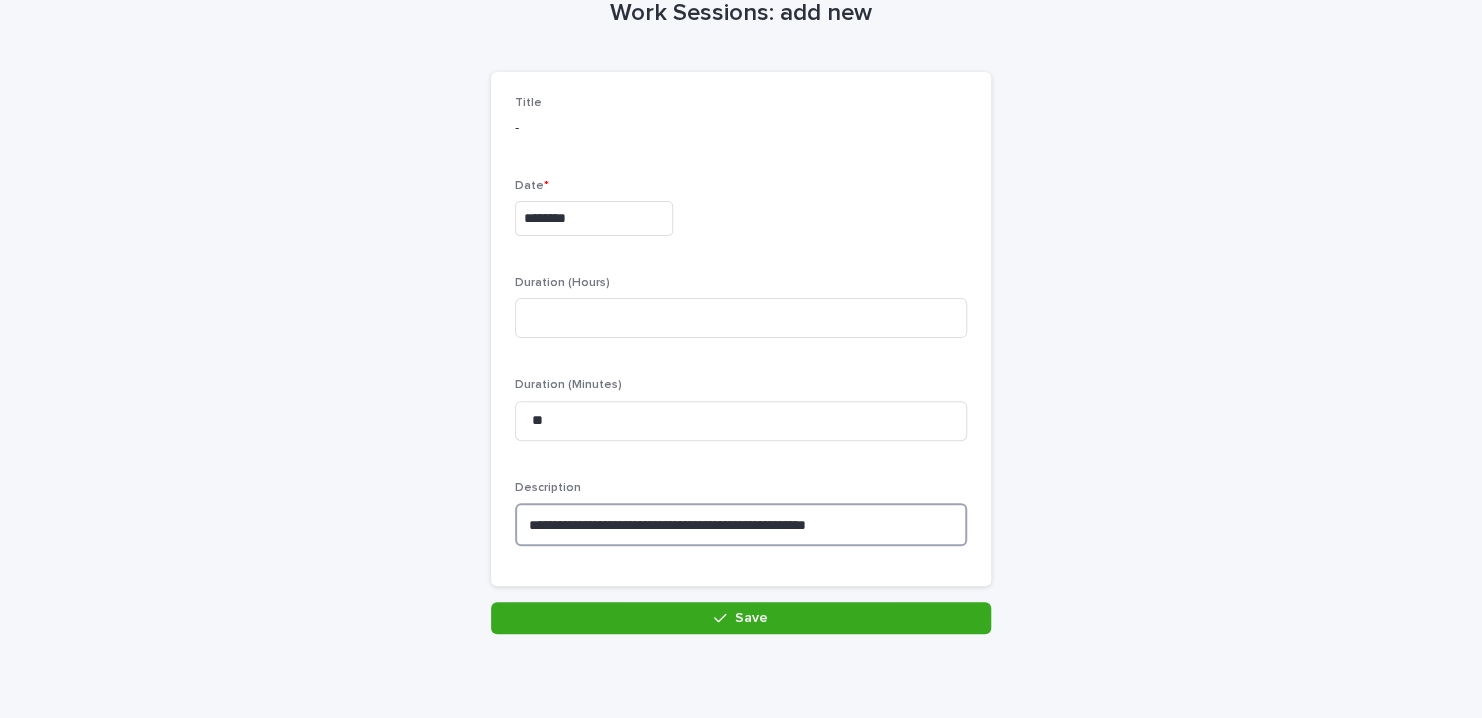 scroll, scrollTop: 108, scrollLeft: 0, axis: vertical 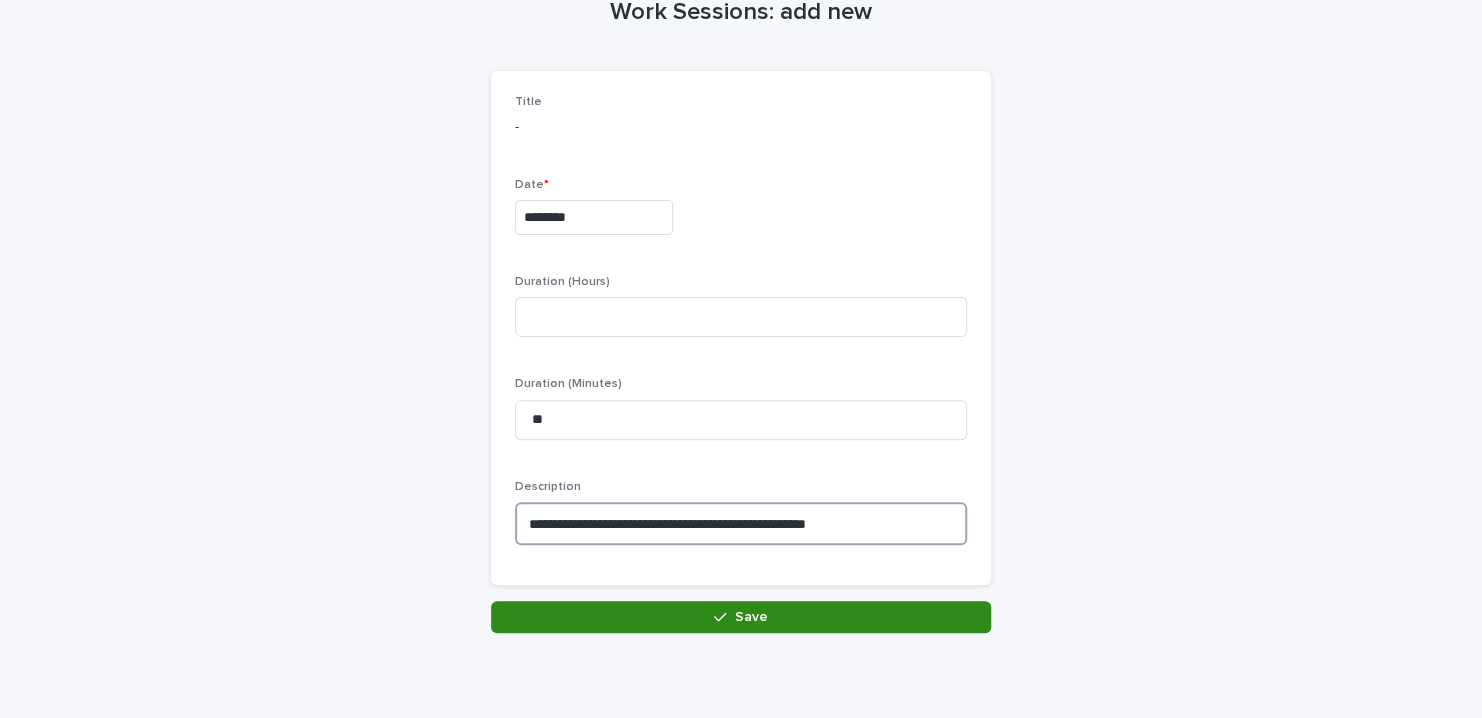 type on "**********" 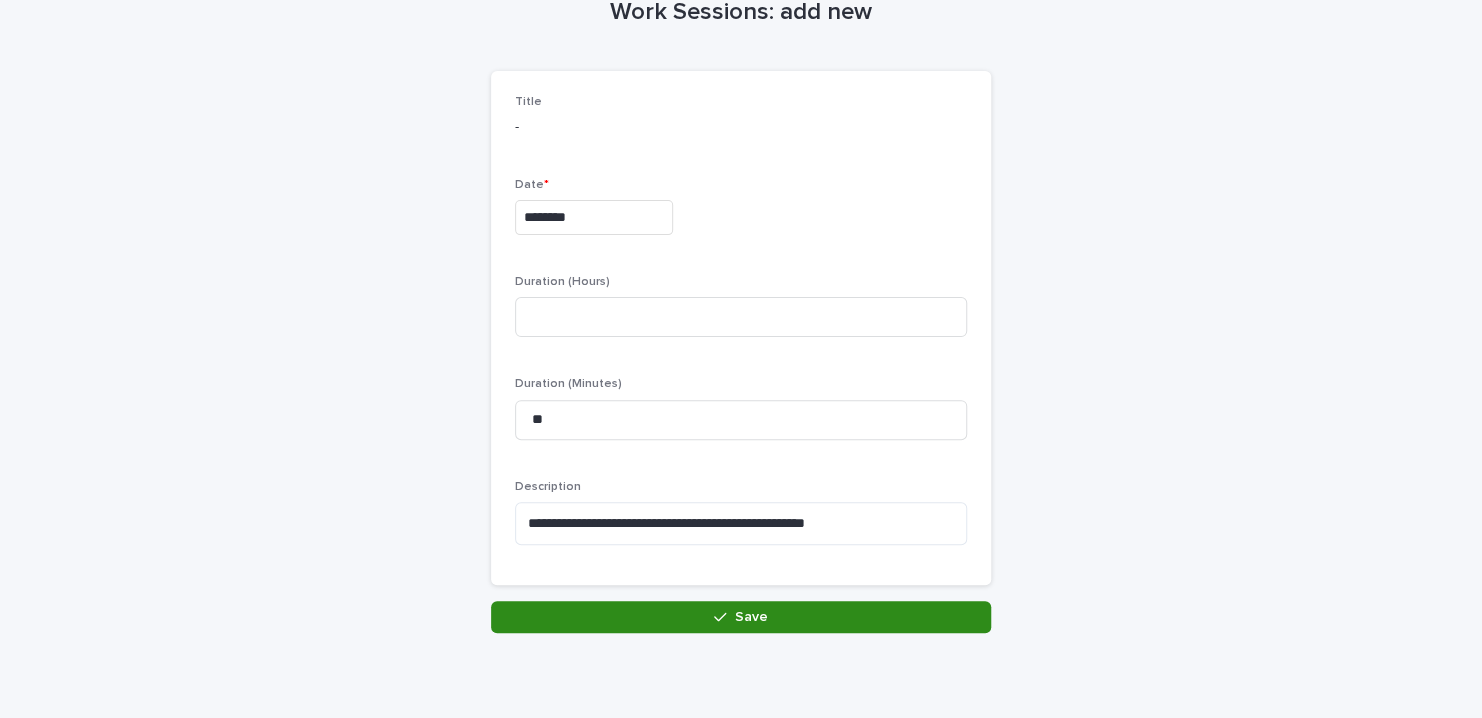 click on "Save" at bounding box center (751, 617) 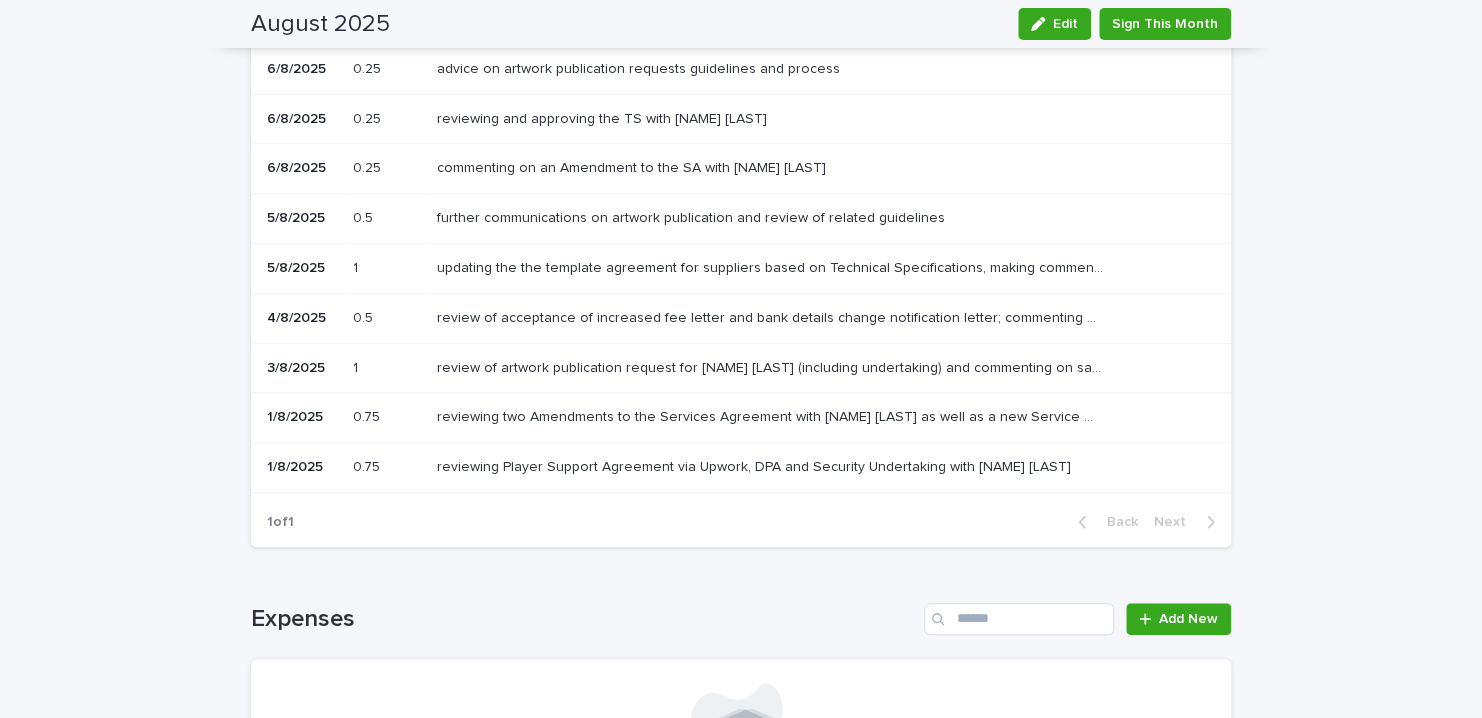 scroll, scrollTop: 488, scrollLeft: 0, axis: vertical 